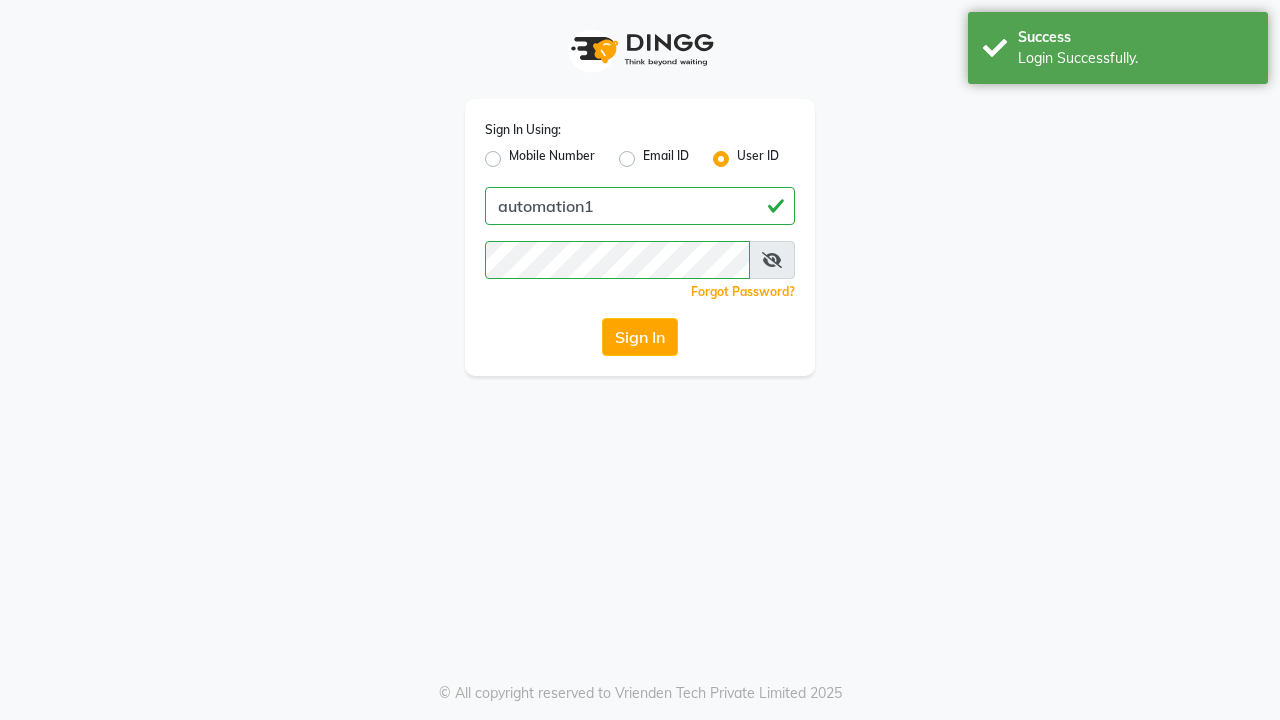 scroll, scrollTop: 0, scrollLeft: 0, axis: both 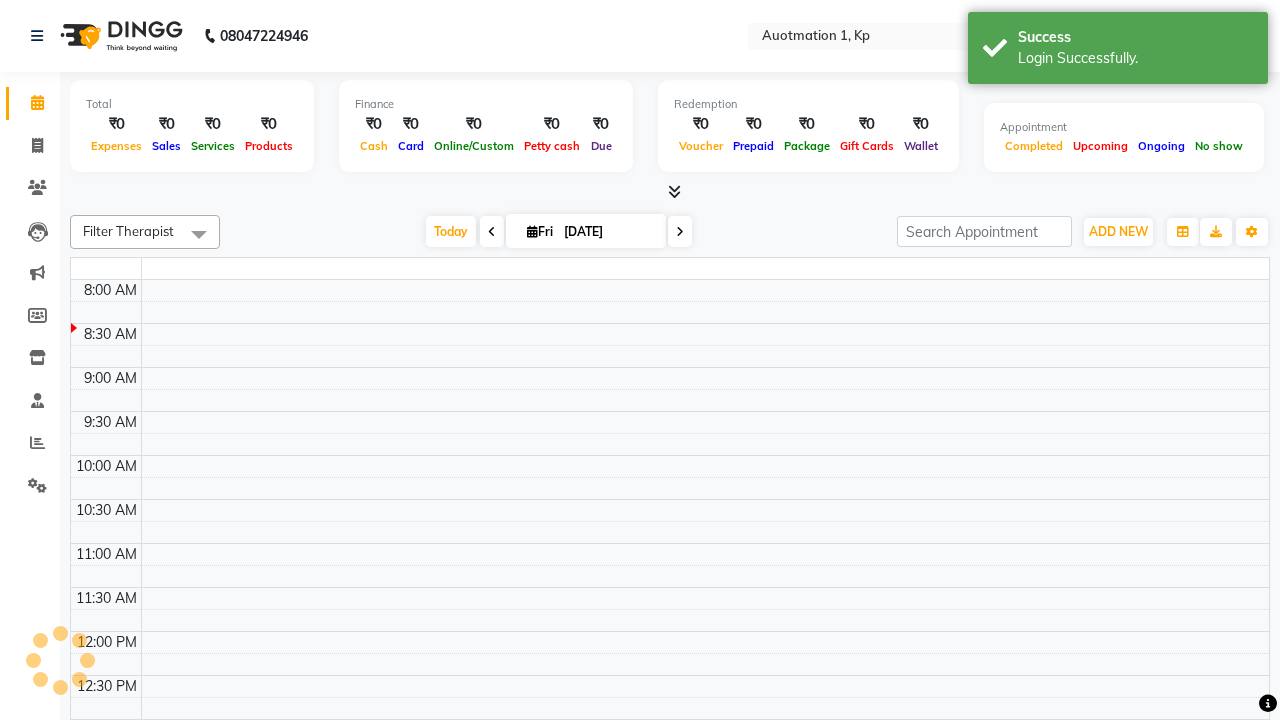 select on "en" 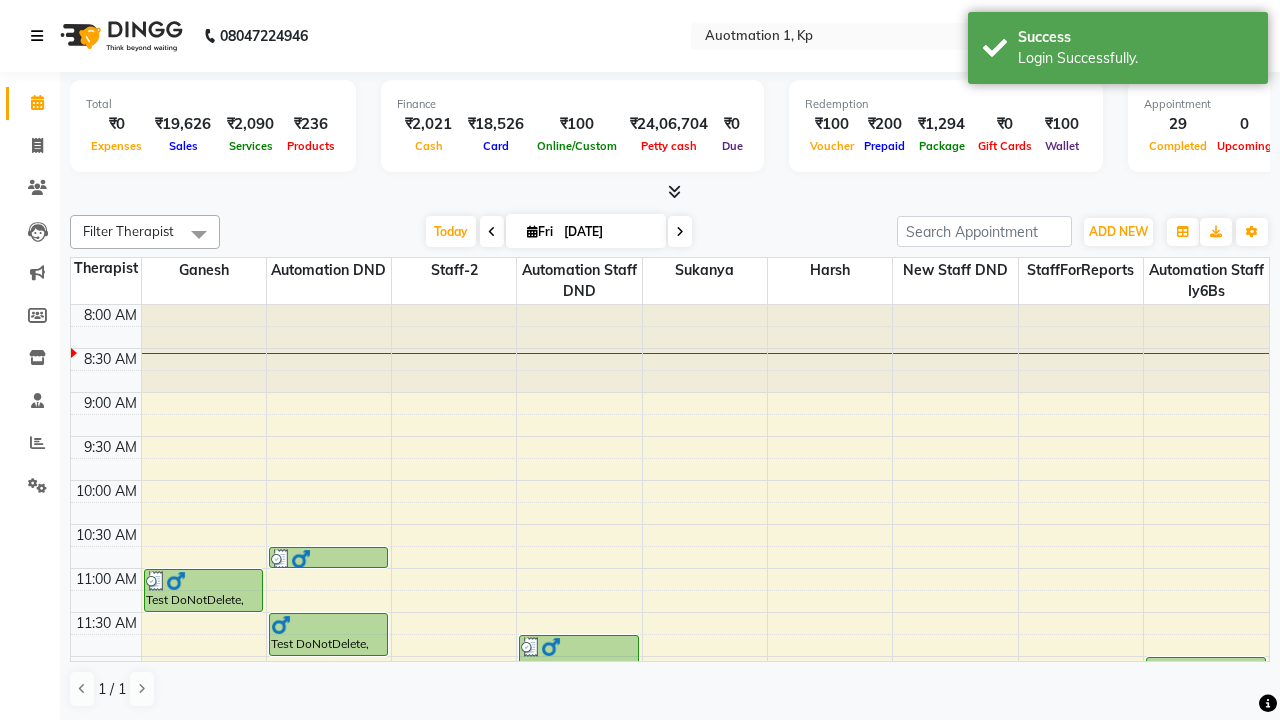 click at bounding box center (37, 36) 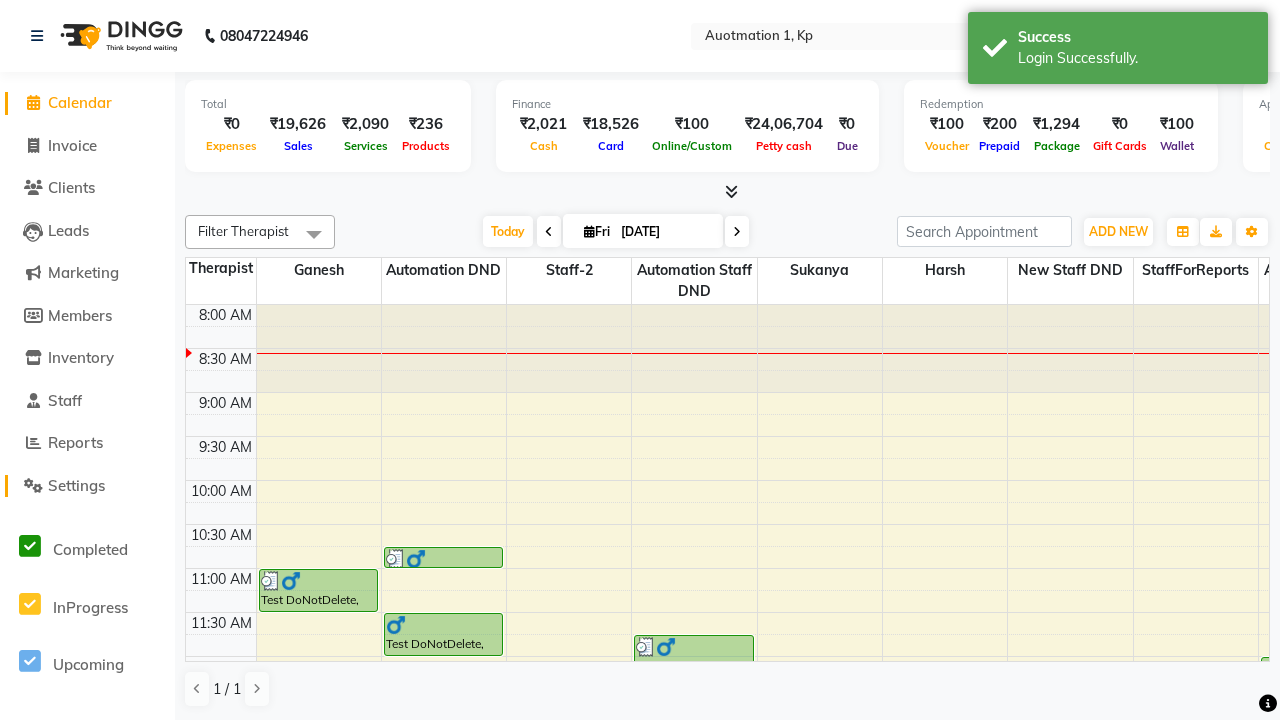 click on "Settings" 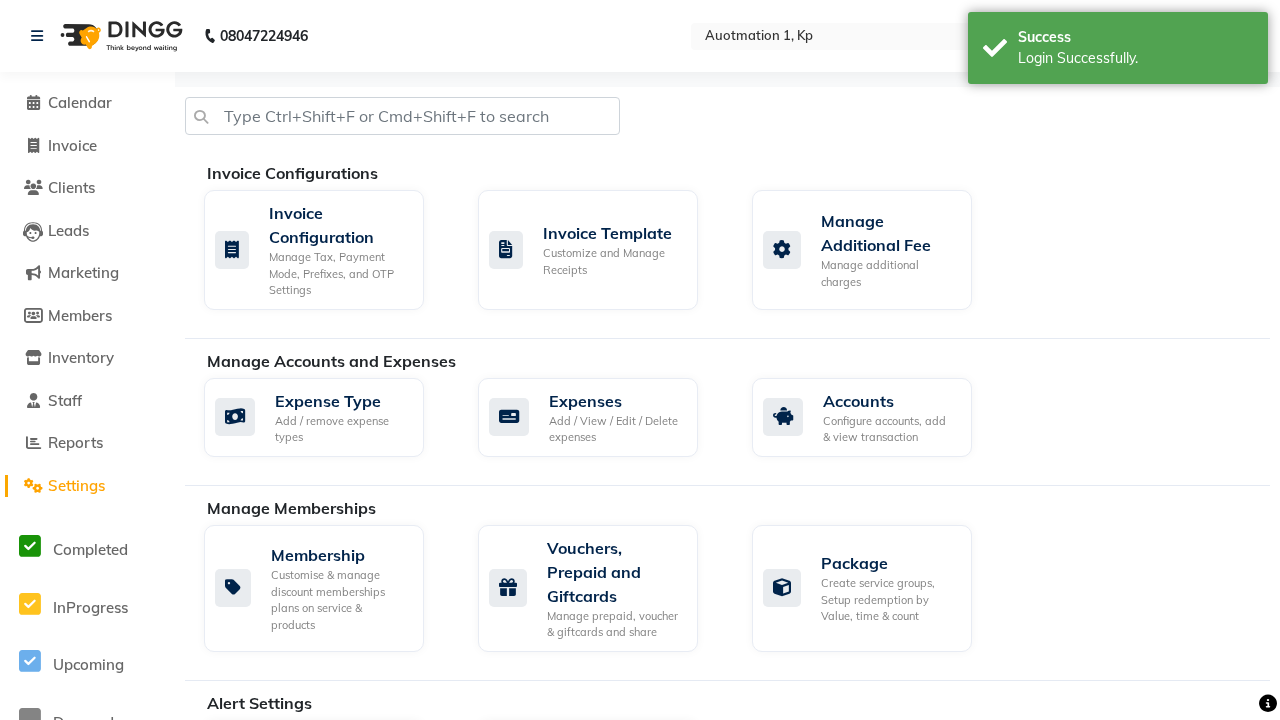 click on "Manage reset opening cash, change password." 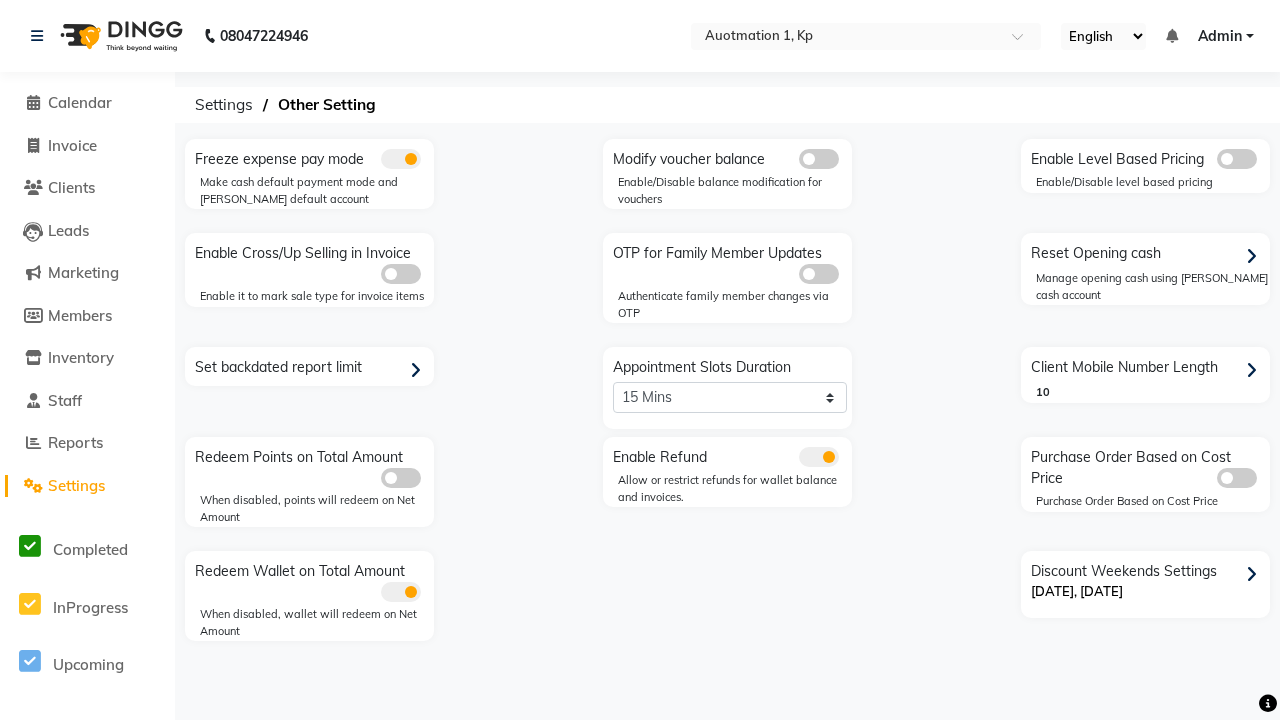click 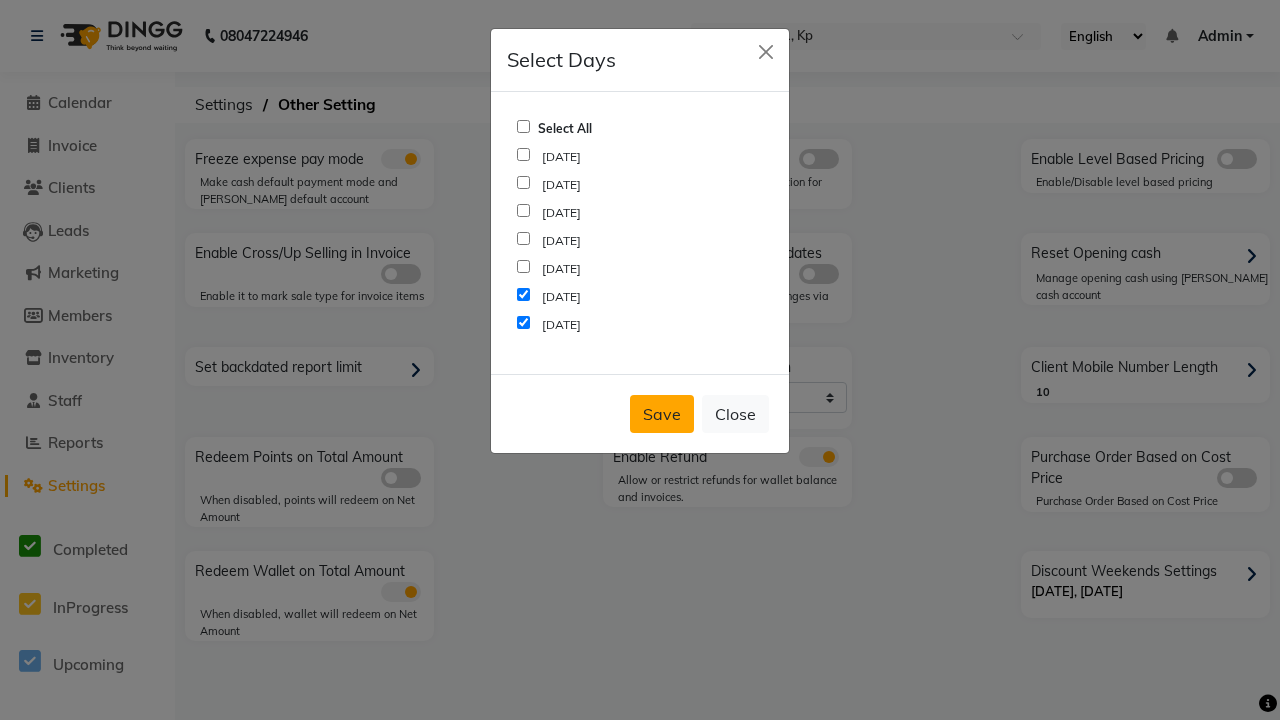click on "Save" 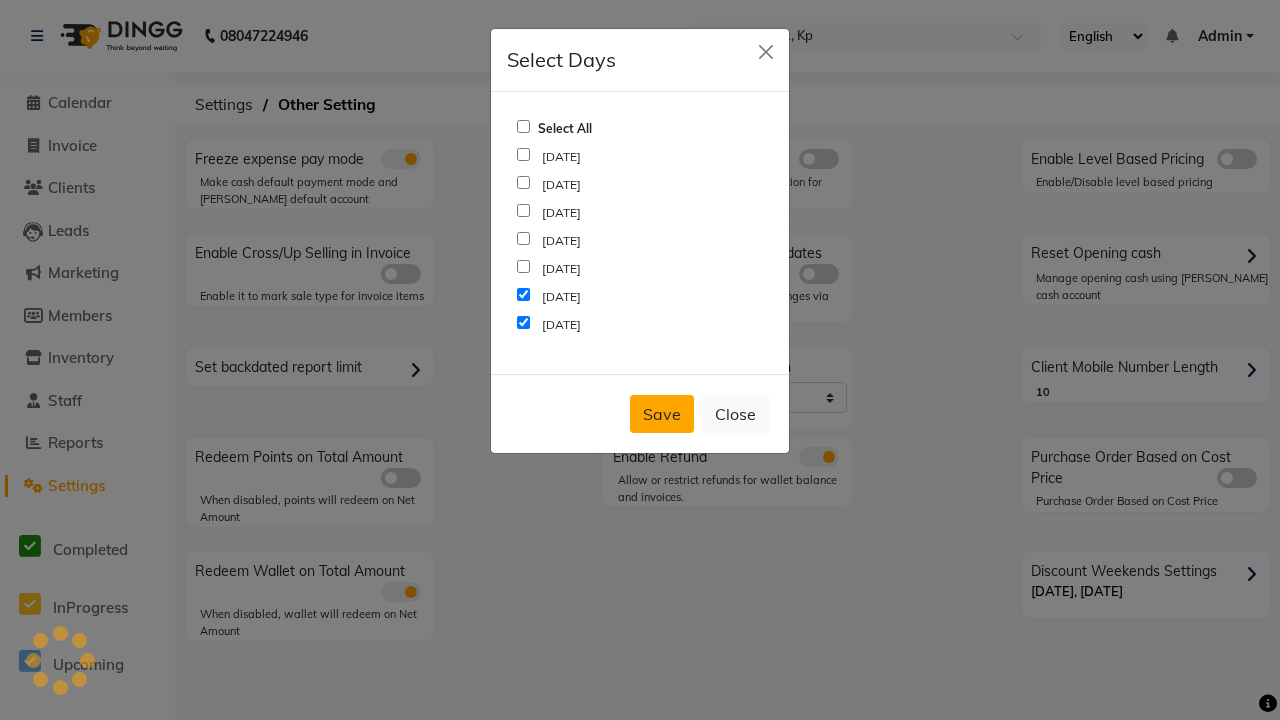 scroll, scrollTop: 0, scrollLeft: 5, axis: horizontal 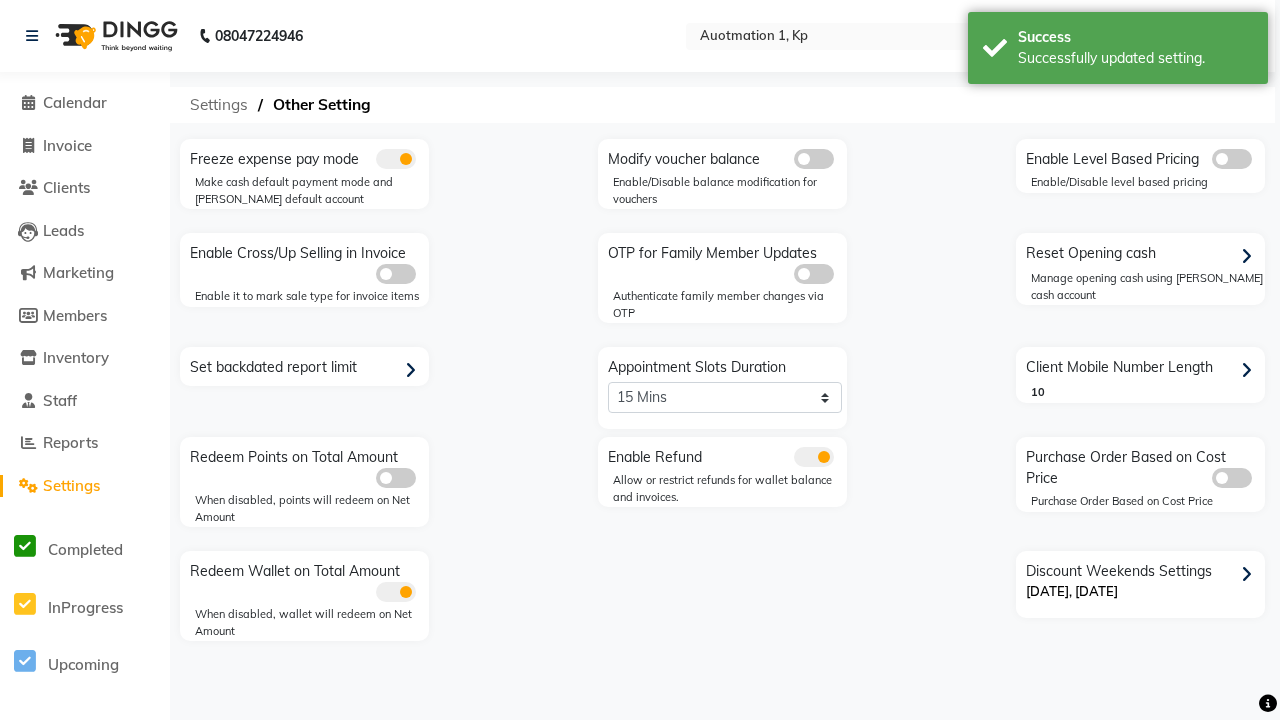 click on "Settings" 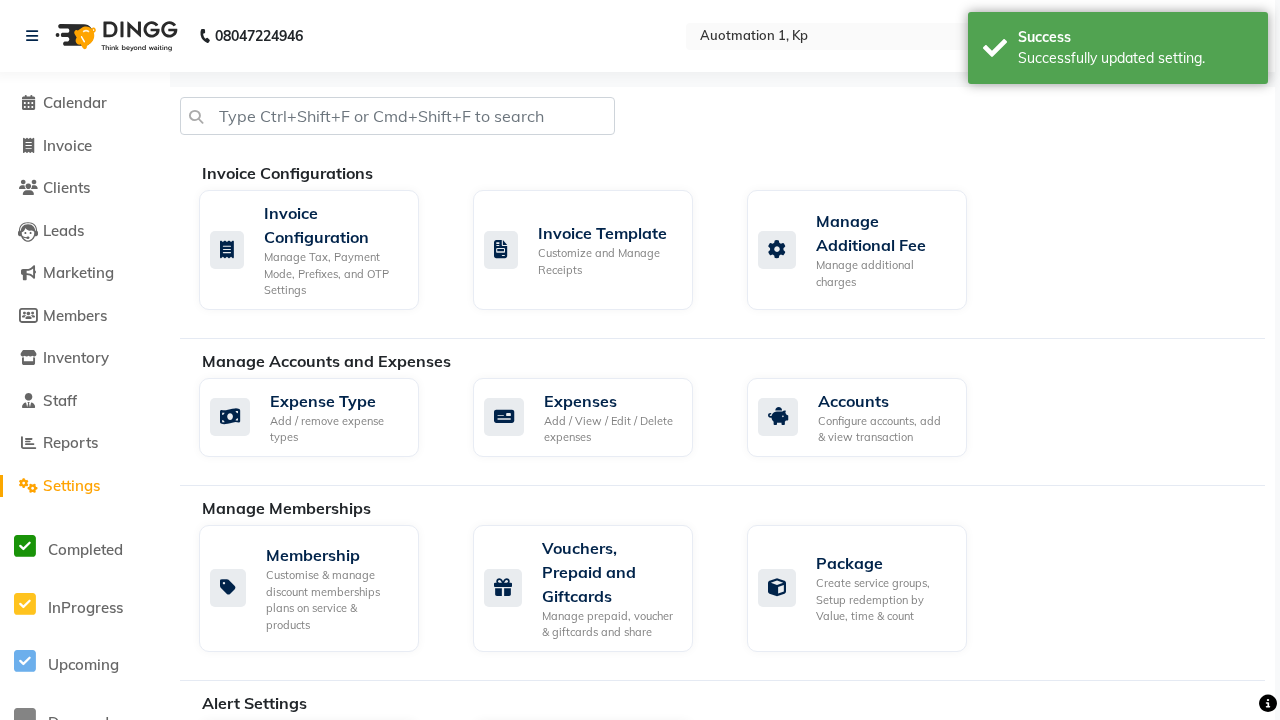 scroll, scrollTop: 0, scrollLeft: 0, axis: both 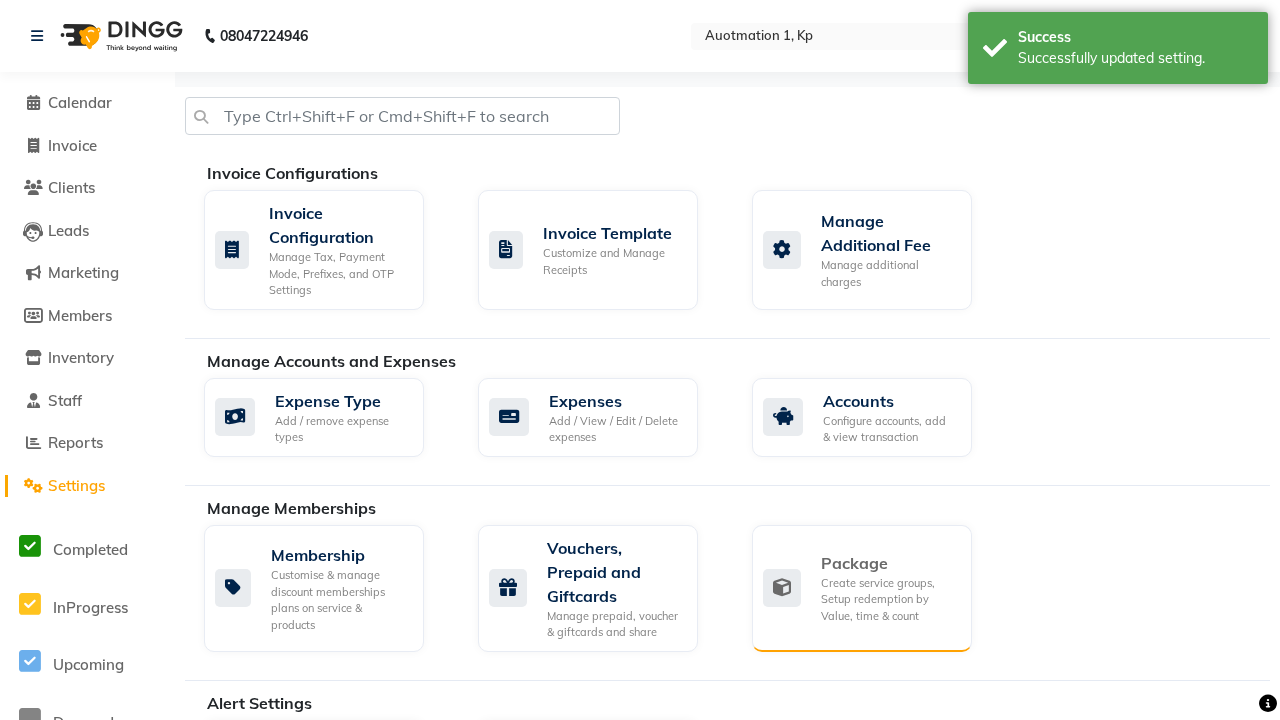 click on "Package" 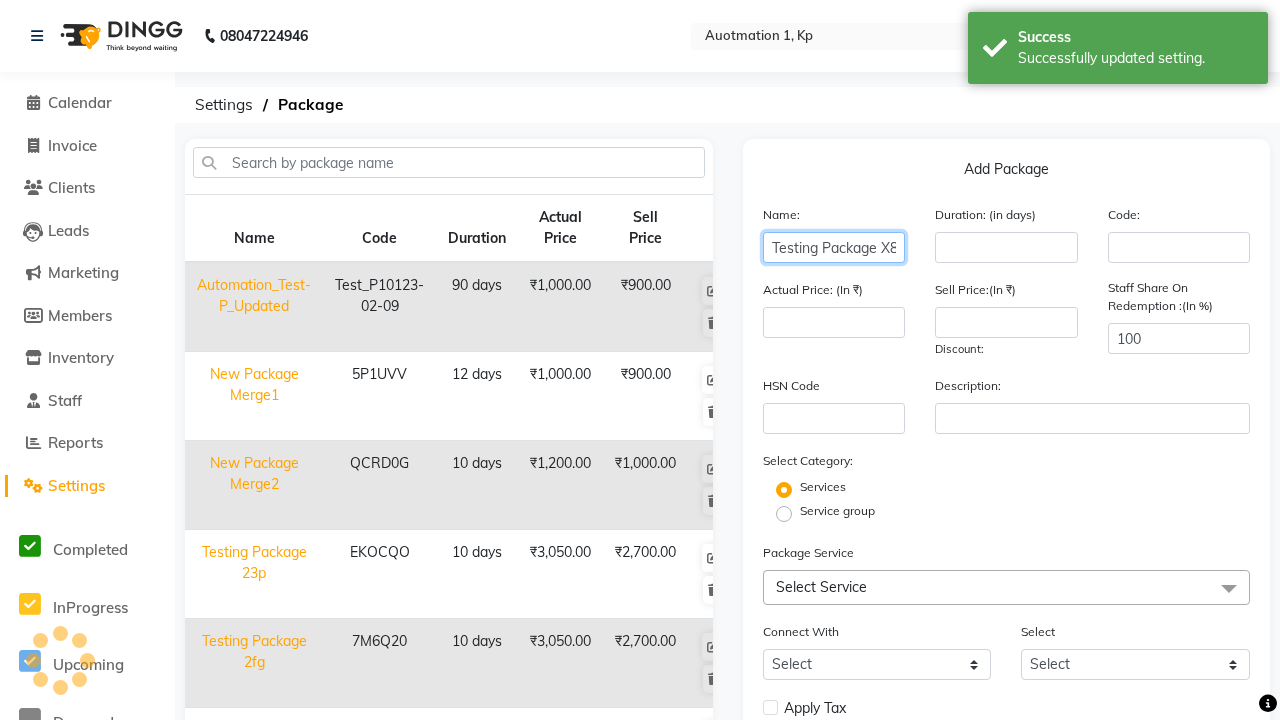 type on "Testing Package X84" 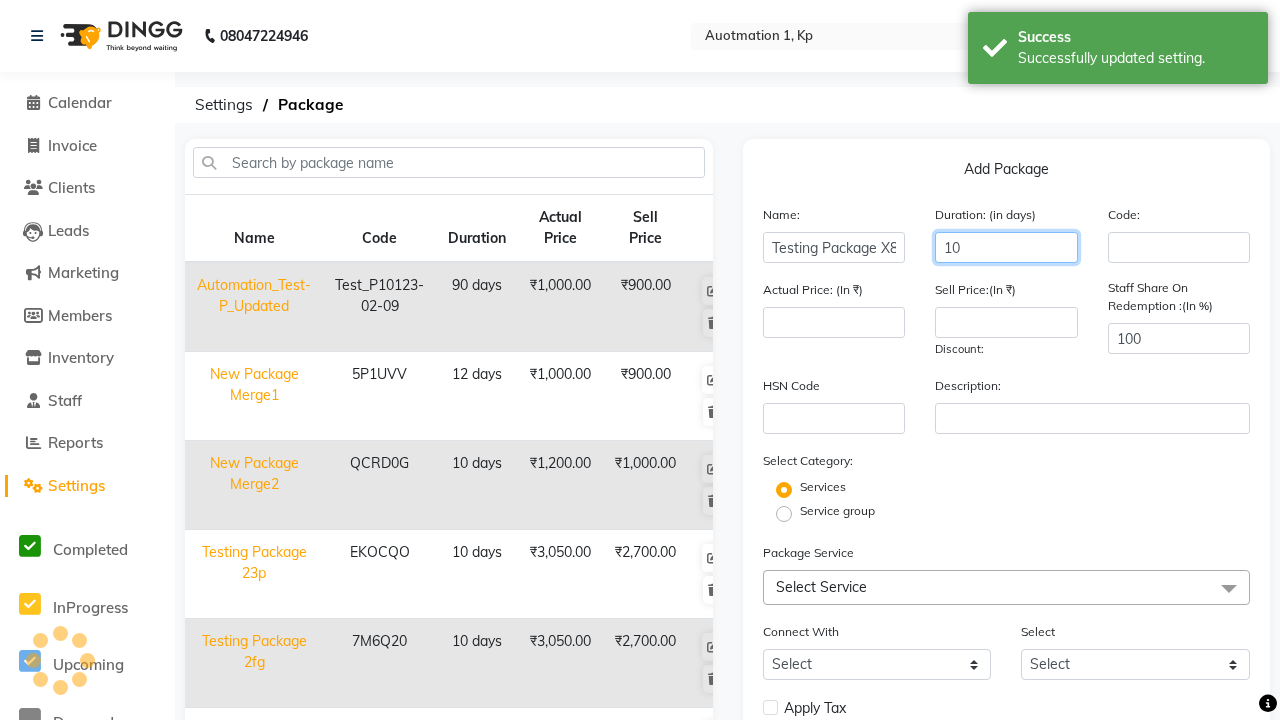 type on "10" 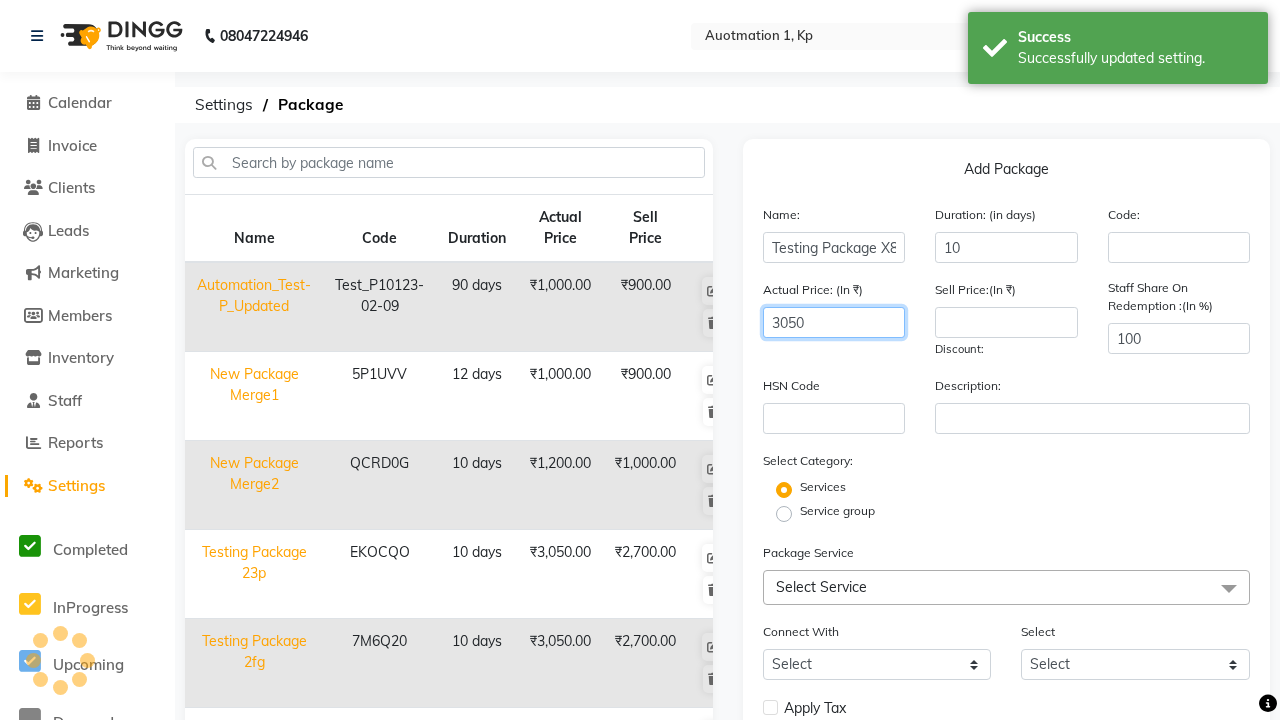scroll, scrollTop: 0, scrollLeft: 0, axis: both 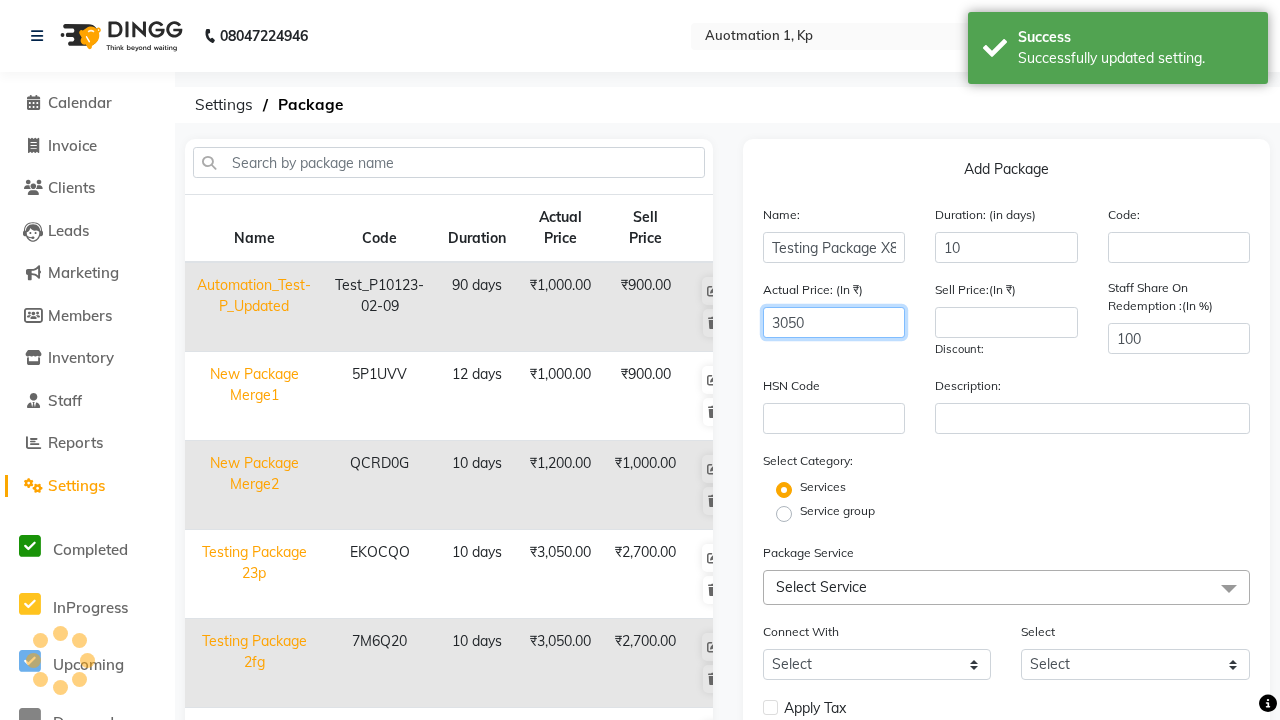type on "3050" 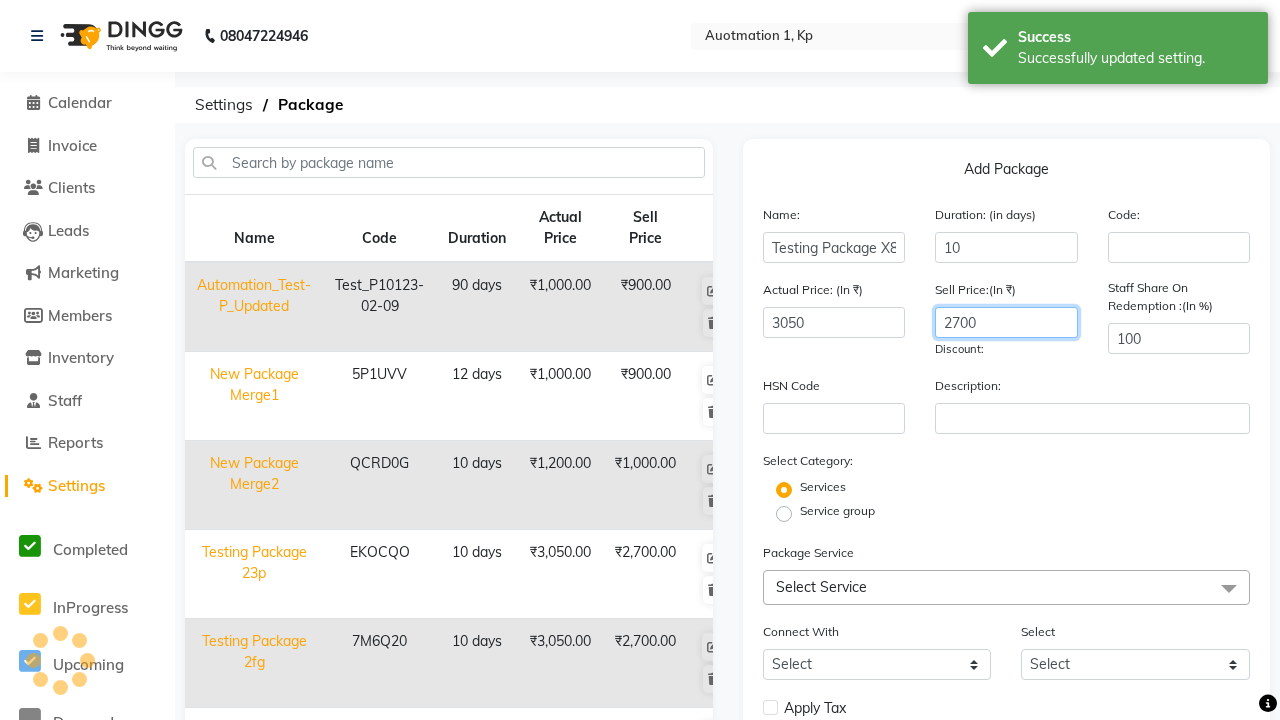 type on "2700" 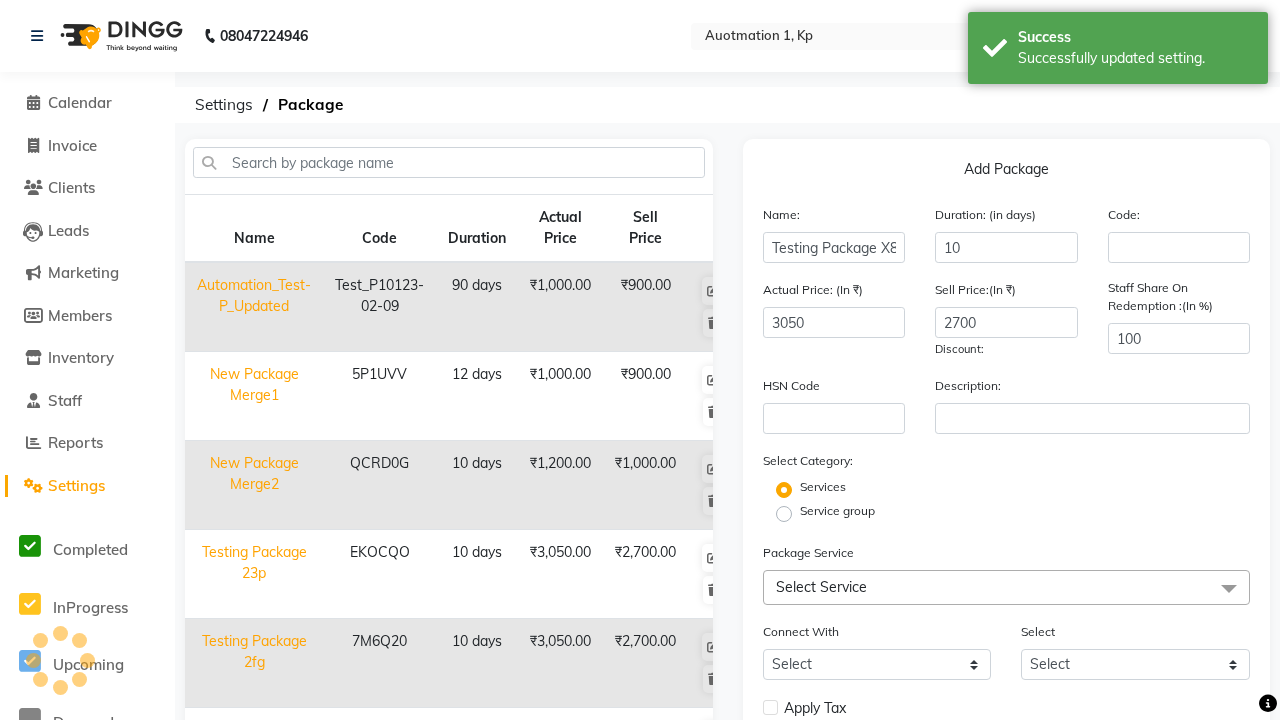 click on "Service group" 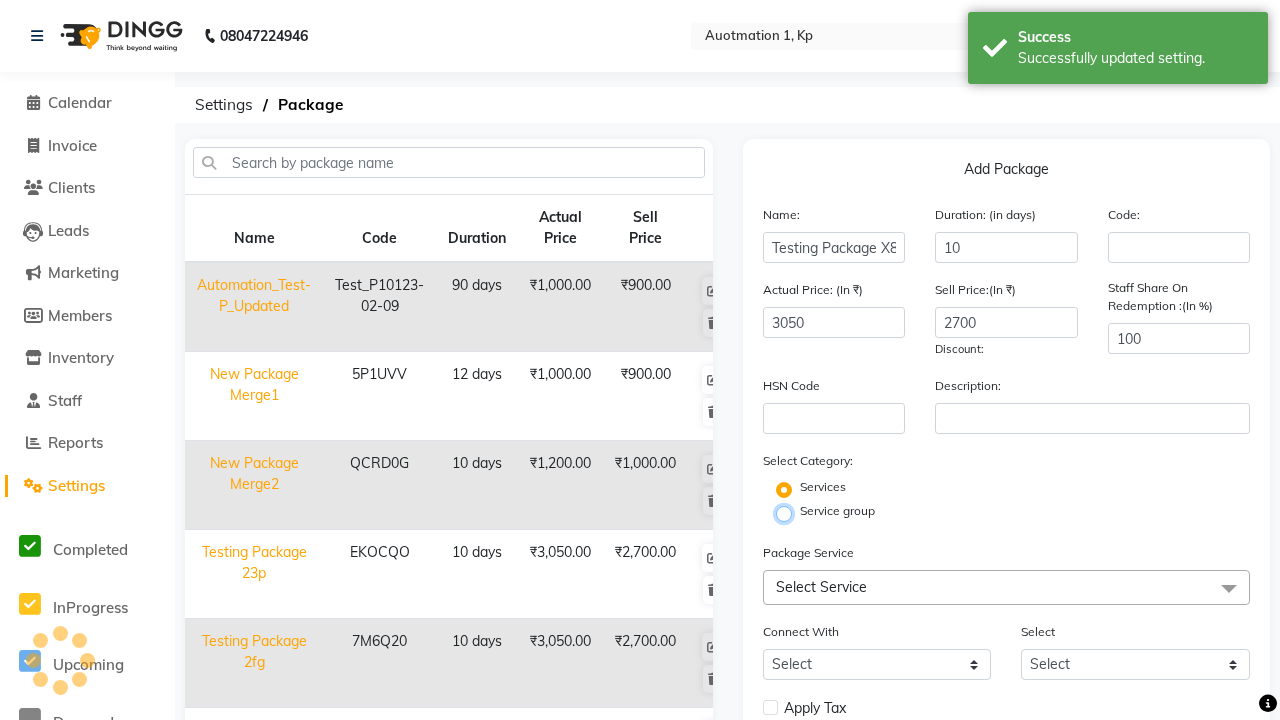 click on "Service group" at bounding box center (790, 512) 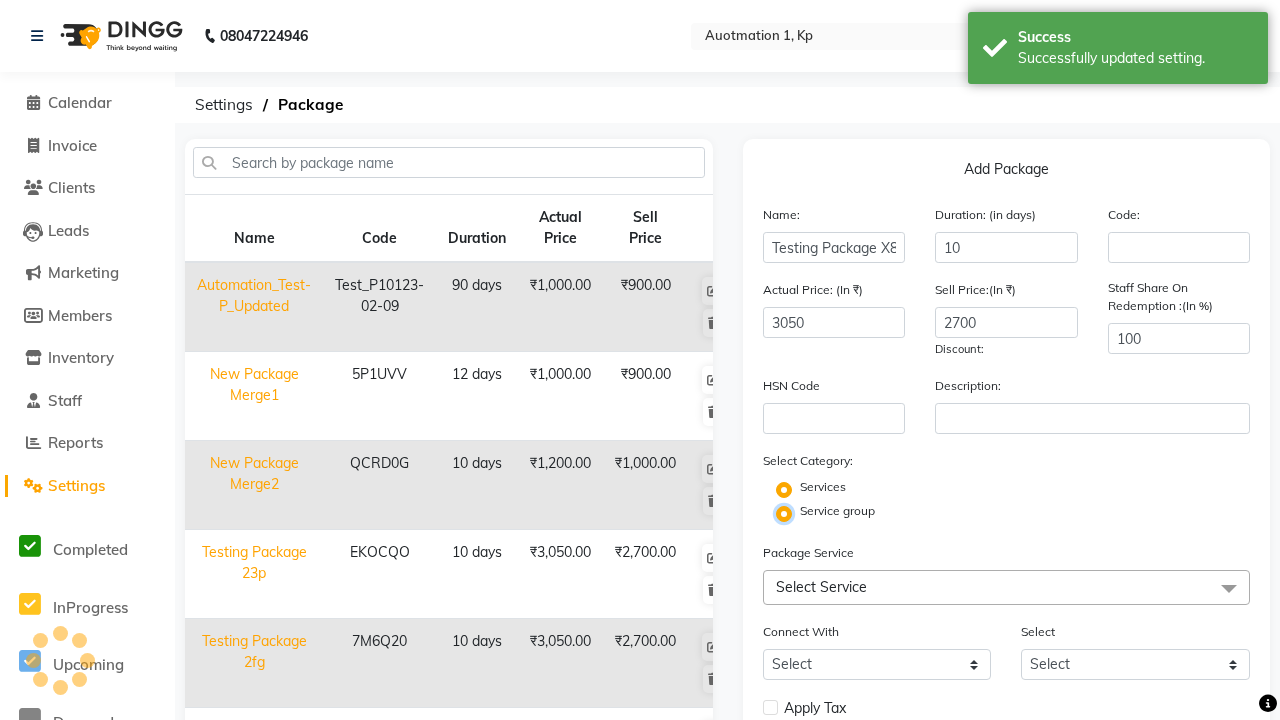 radio on "false" 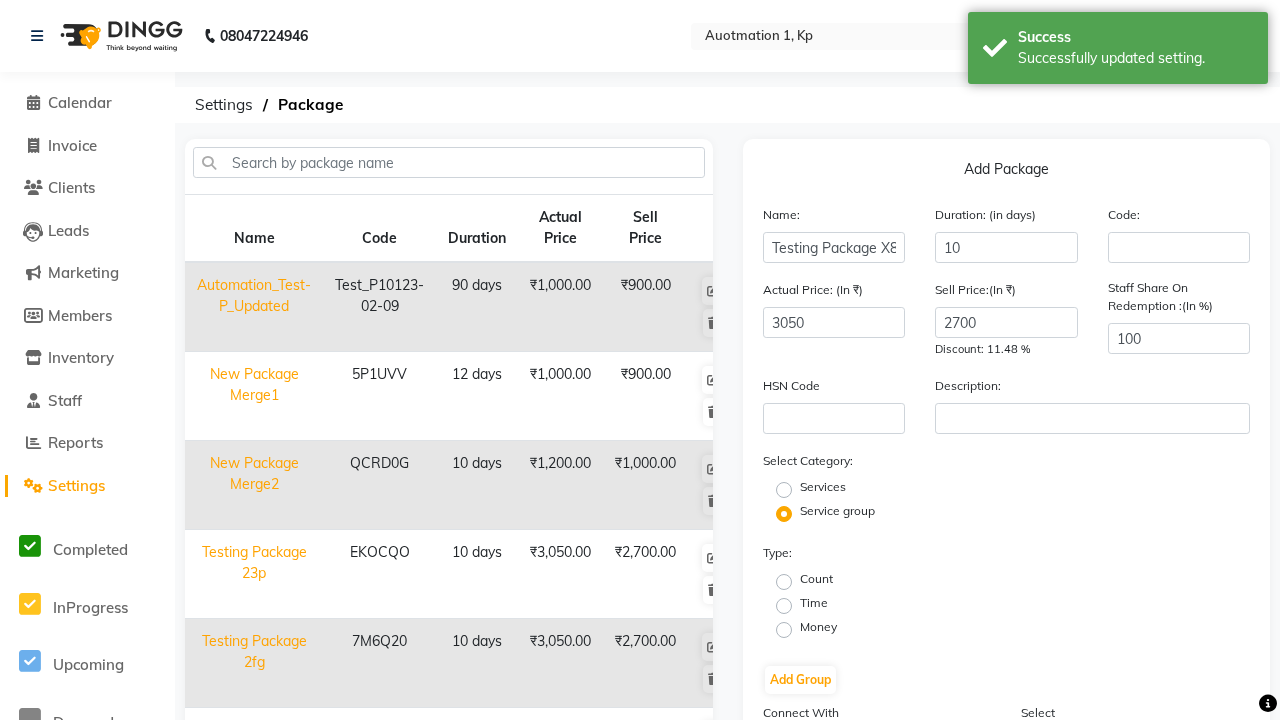 click on "Money" 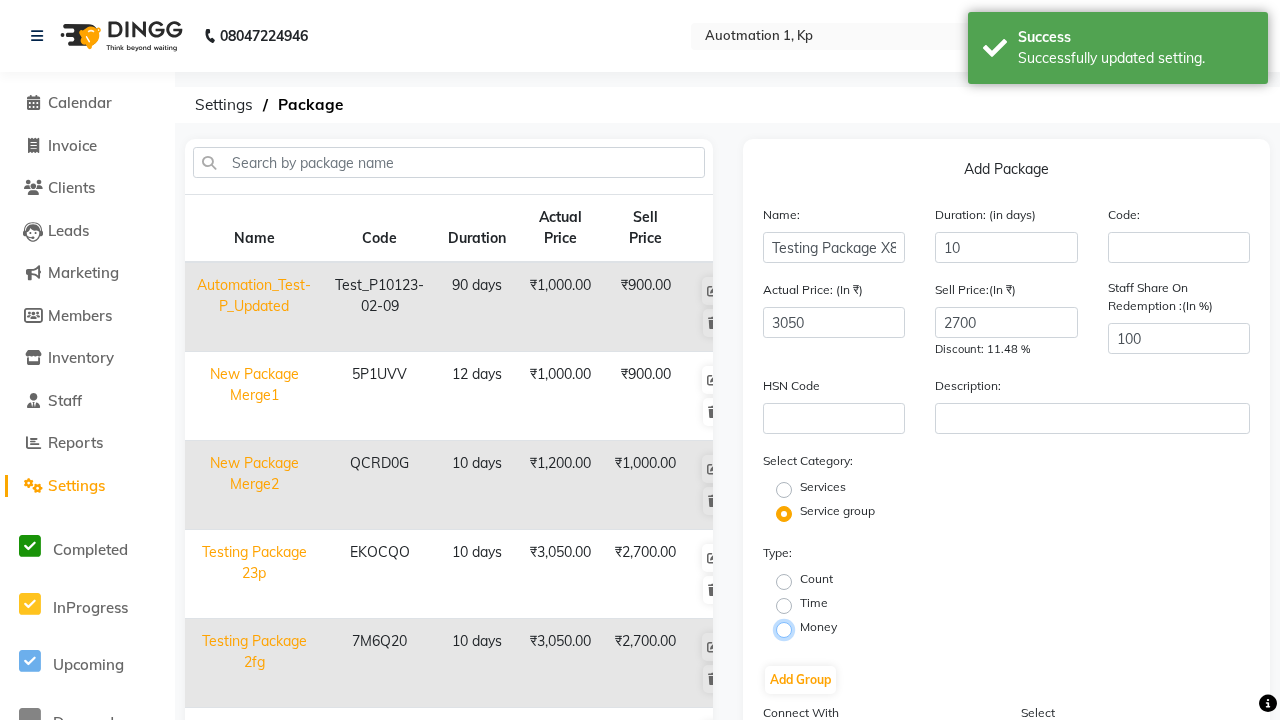 click on "Money" at bounding box center (790, 628) 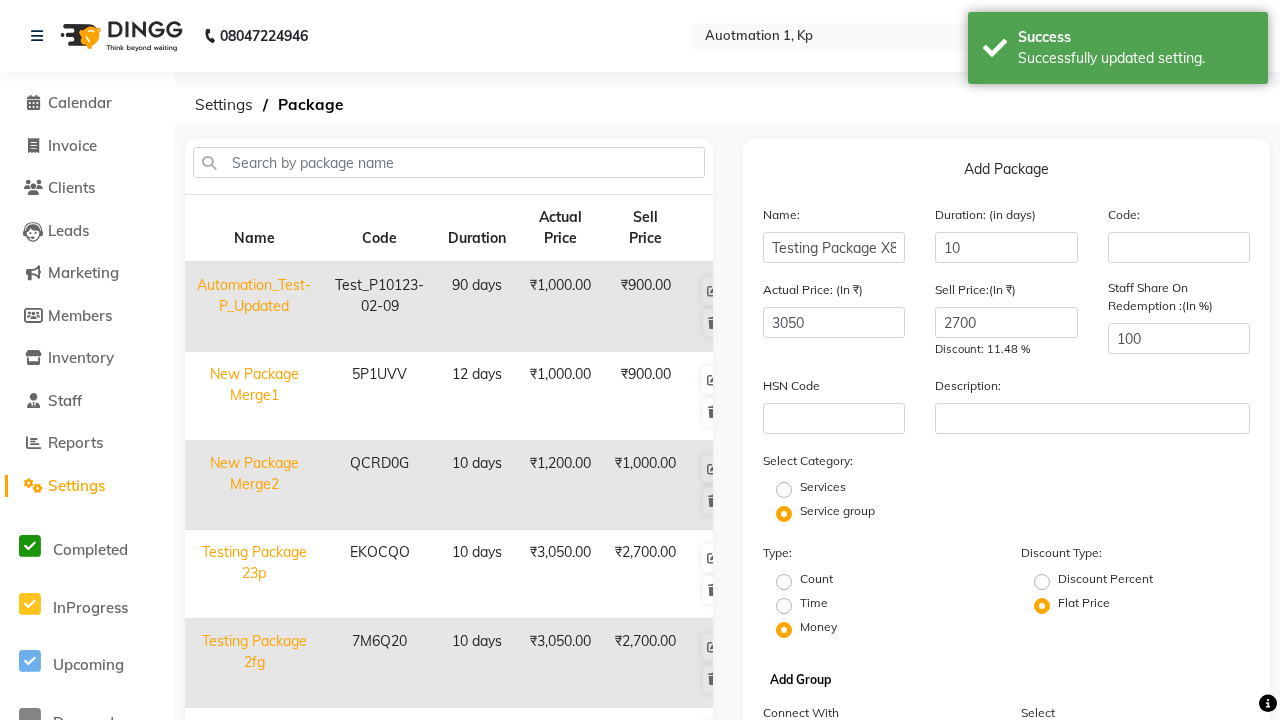 click on "Add Group" 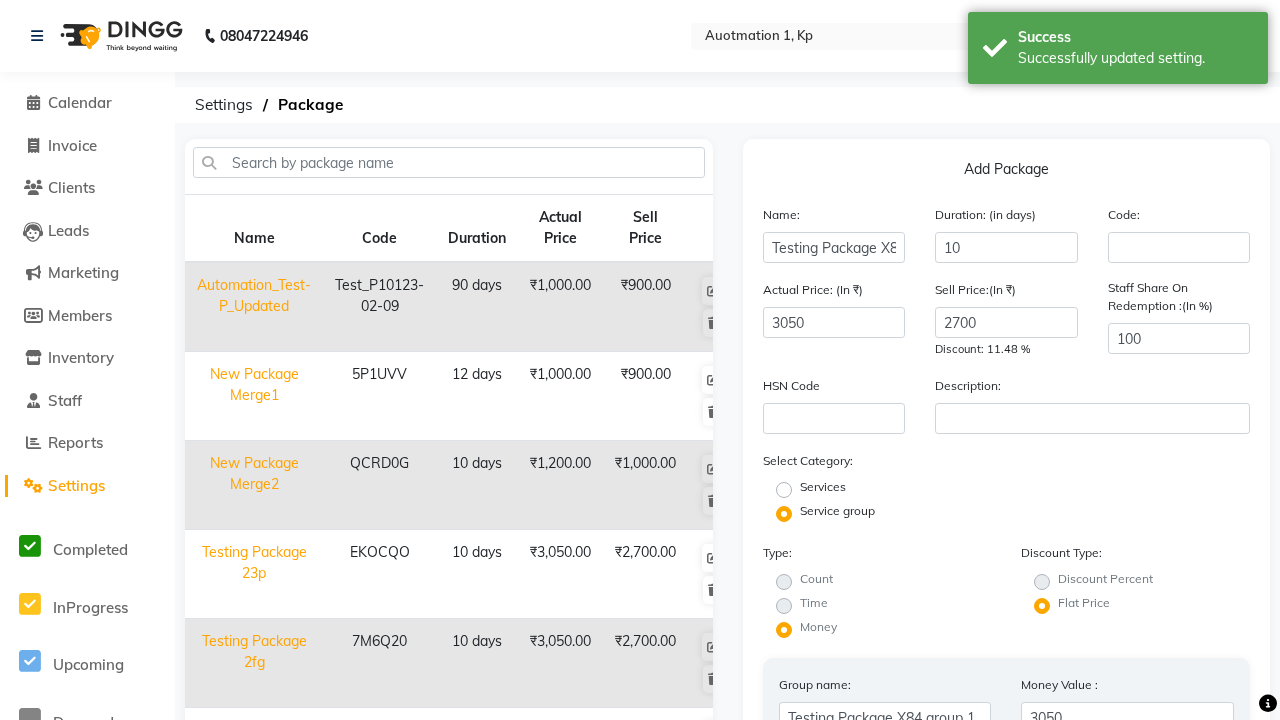 type on "025" 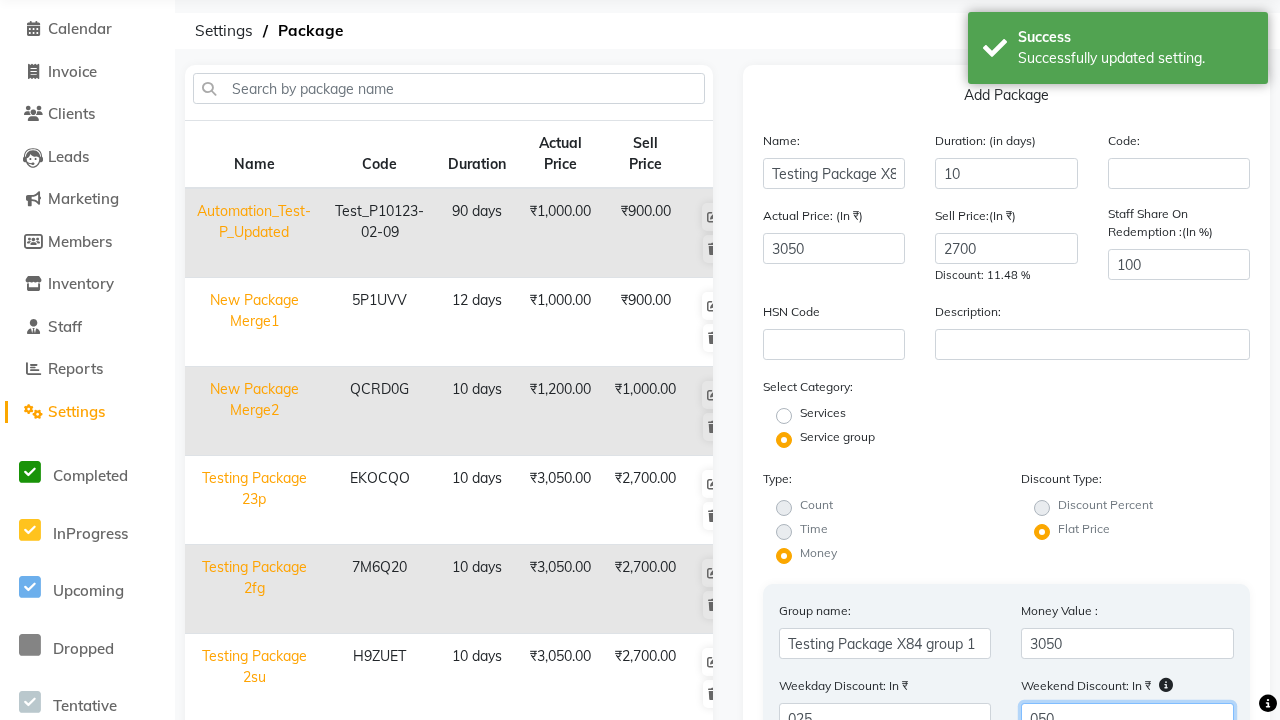 scroll, scrollTop: 134, scrollLeft: 0, axis: vertical 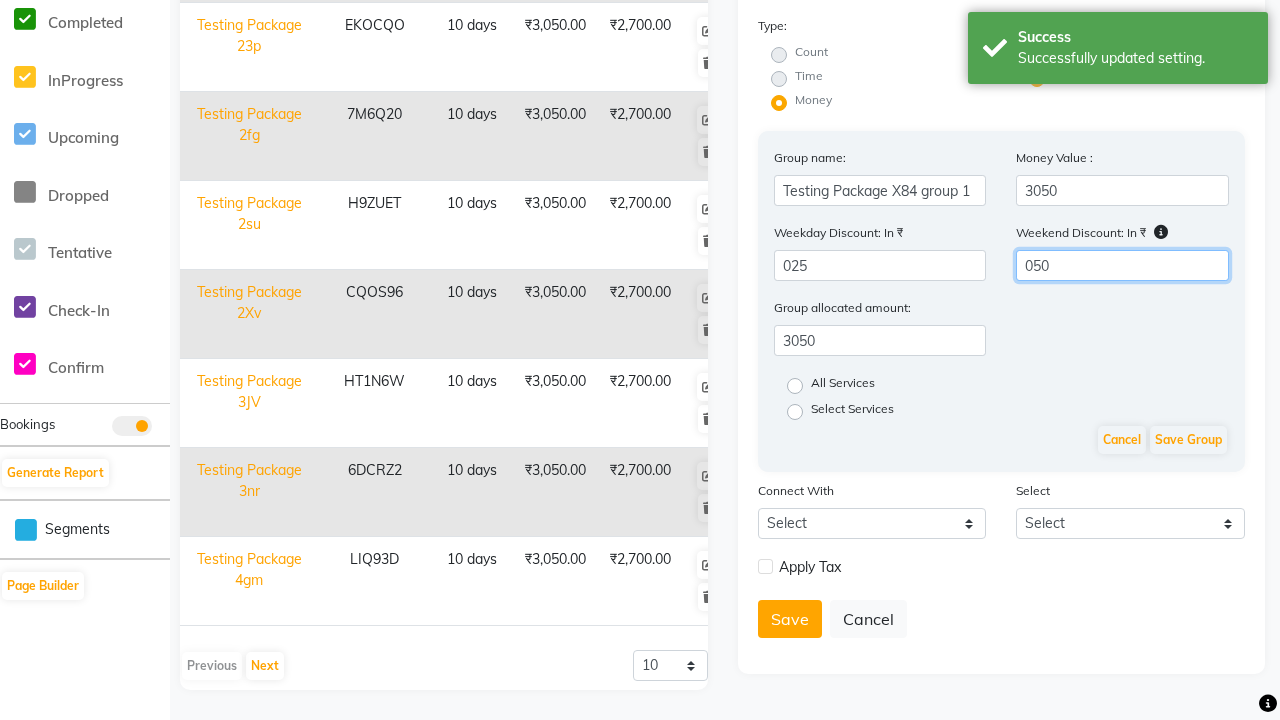 type on "050" 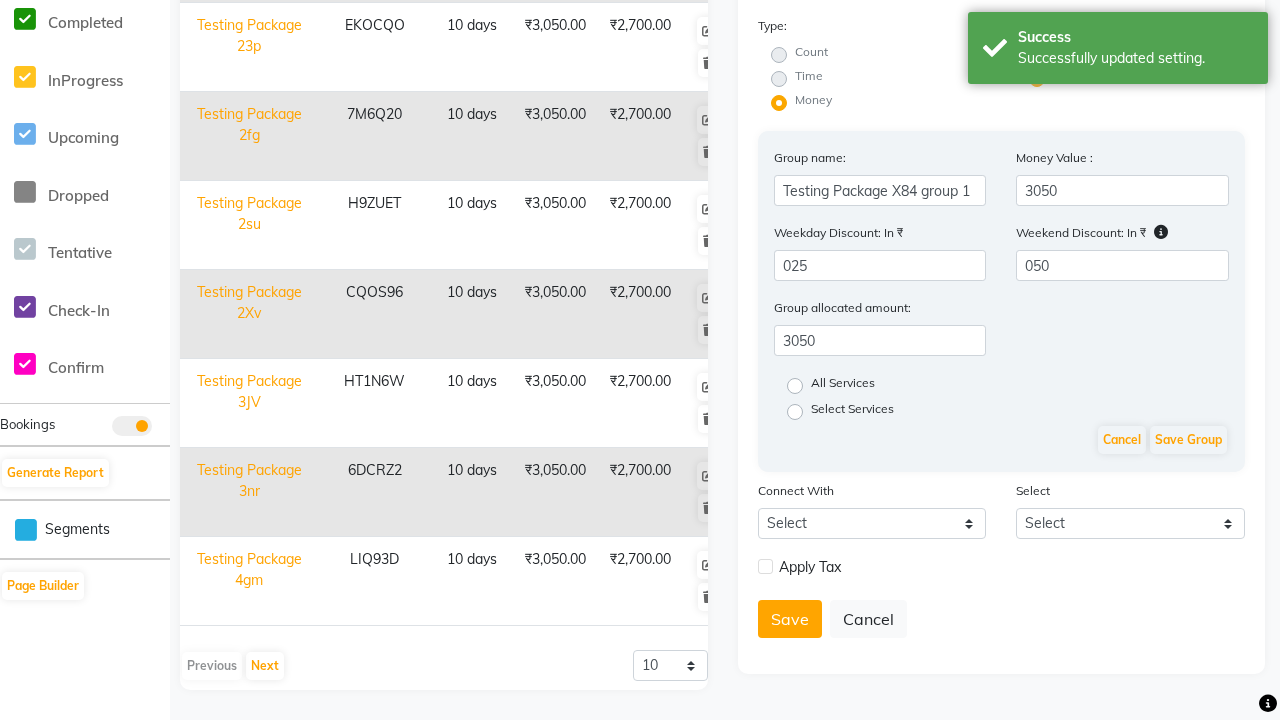 click on "All Services" 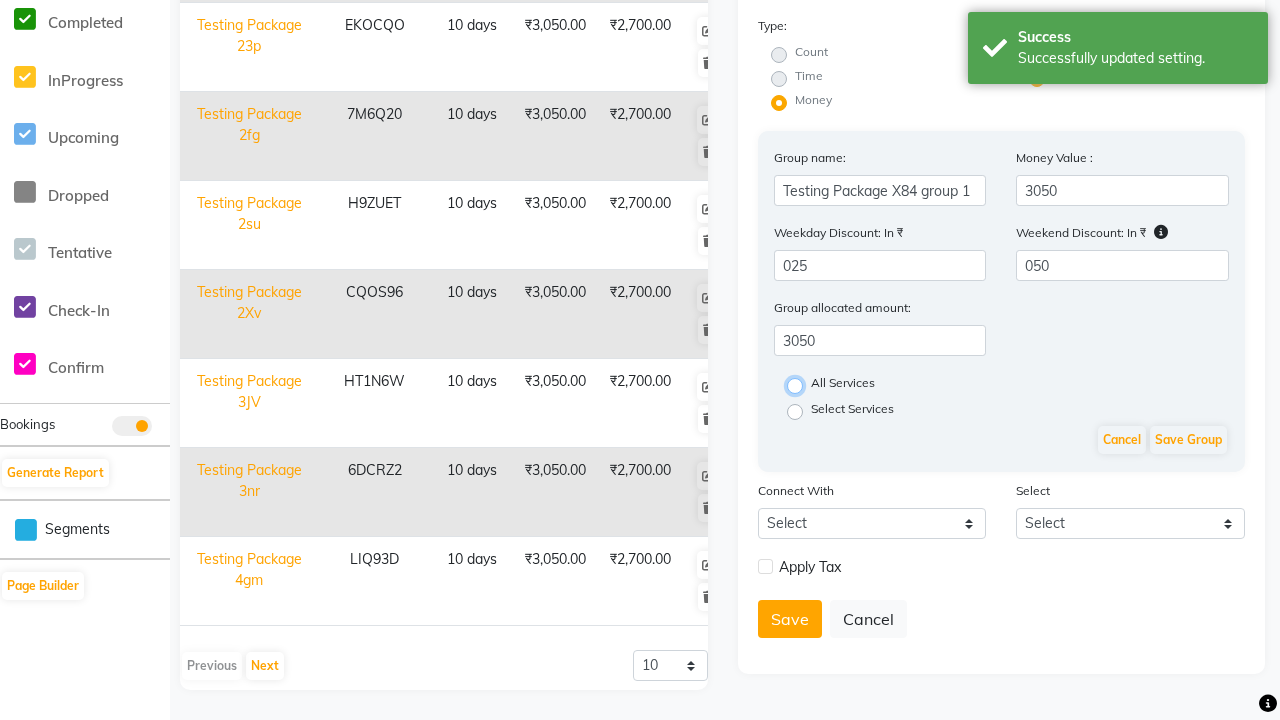 click on "All Services" at bounding box center [801, 384] 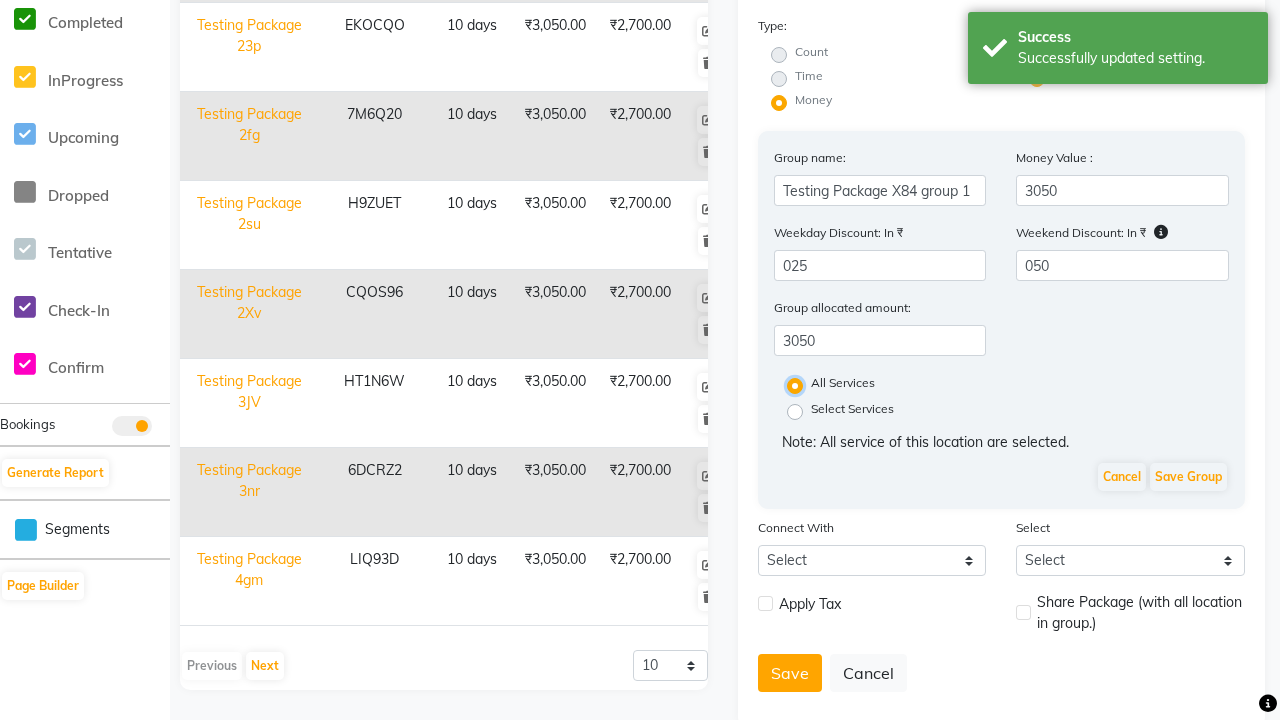 scroll, scrollTop: 509, scrollLeft: 0, axis: vertical 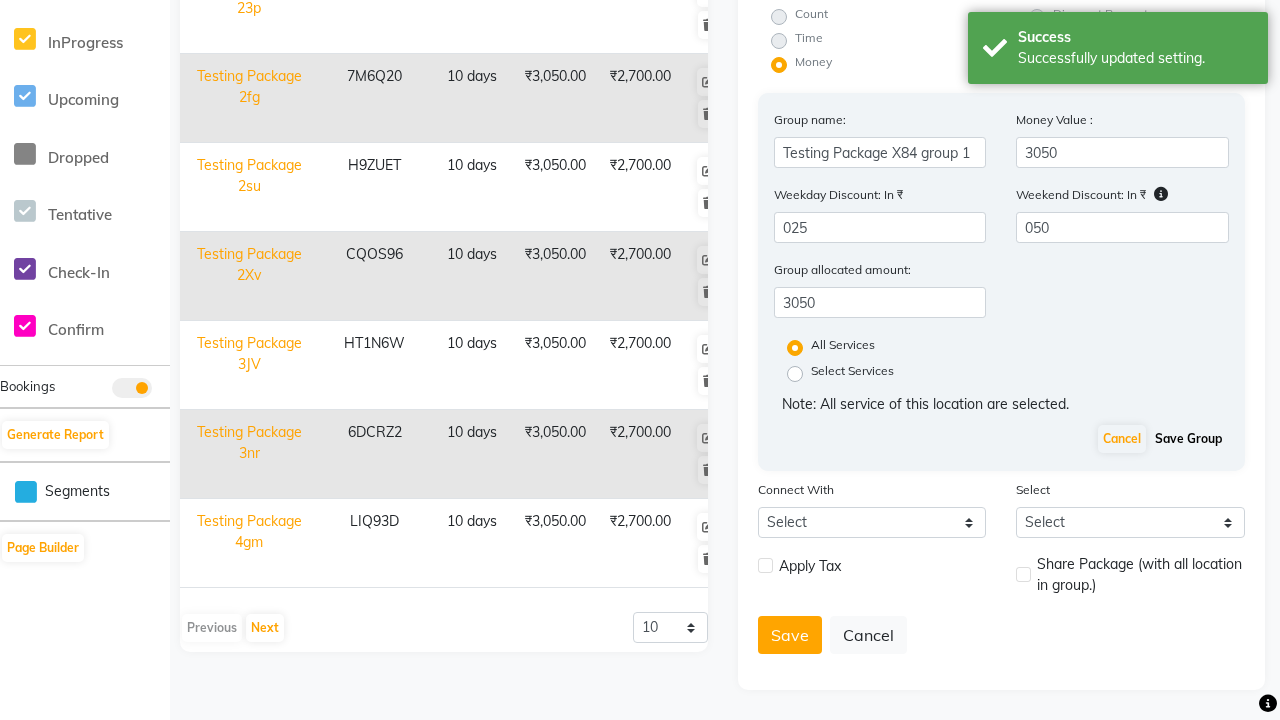 click on "Save Group" 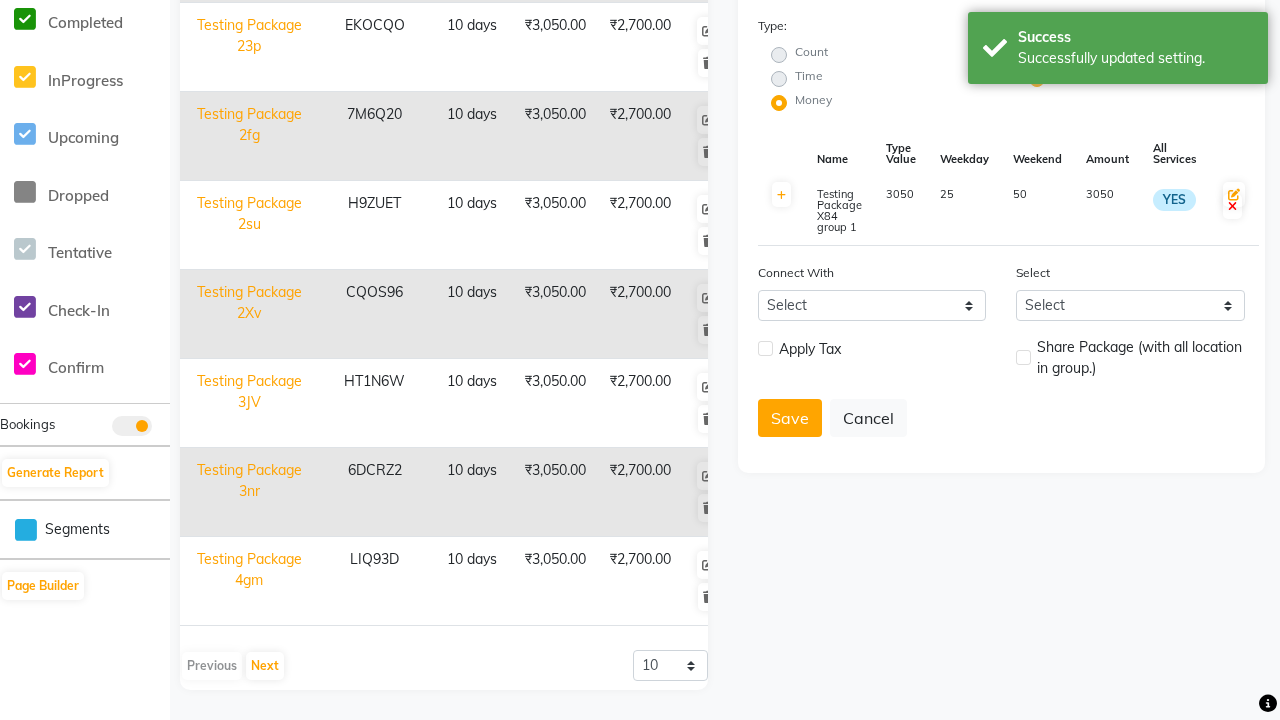 scroll, scrollTop: 0, scrollLeft: 0, axis: both 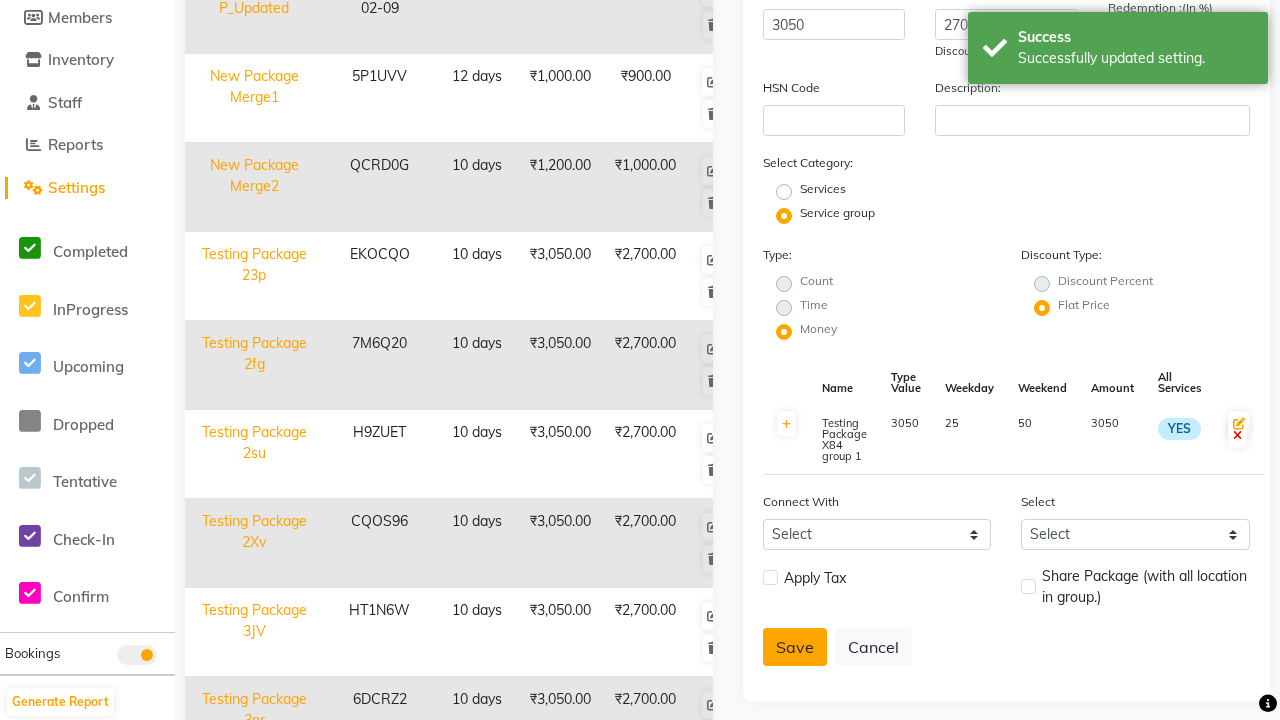 click on "Save" 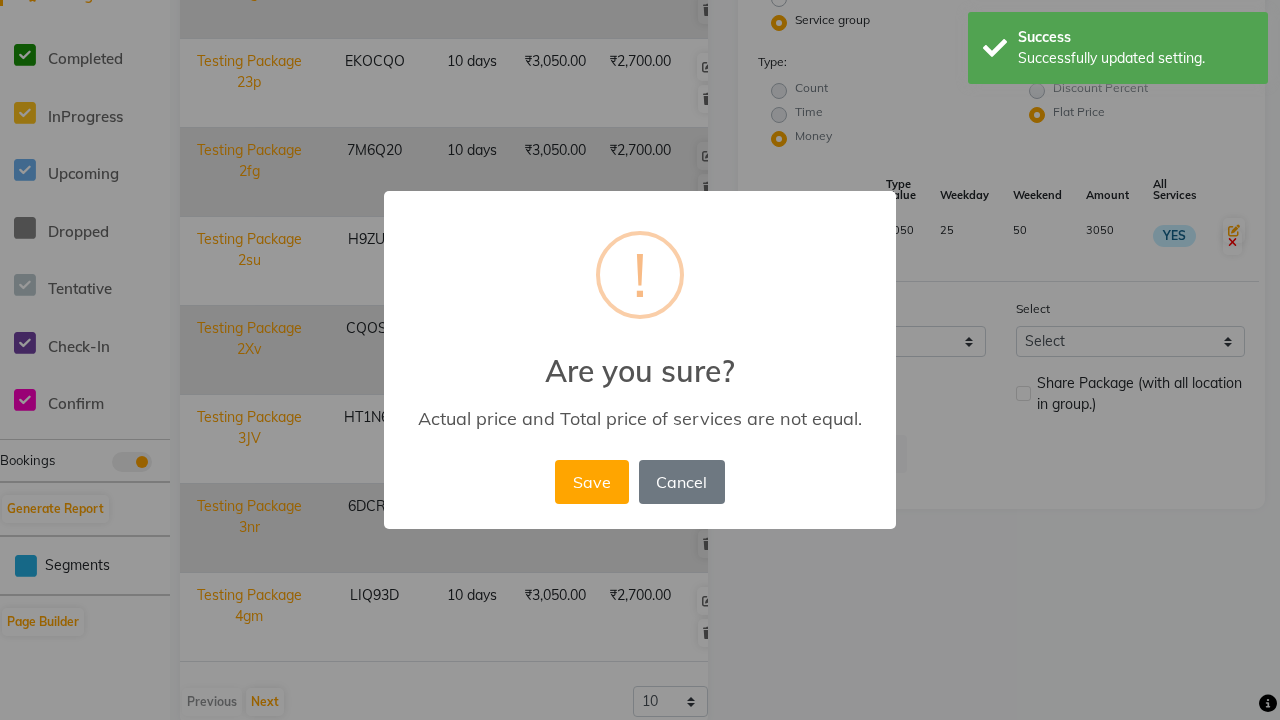 scroll, scrollTop: 527, scrollLeft: 0, axis: vertical 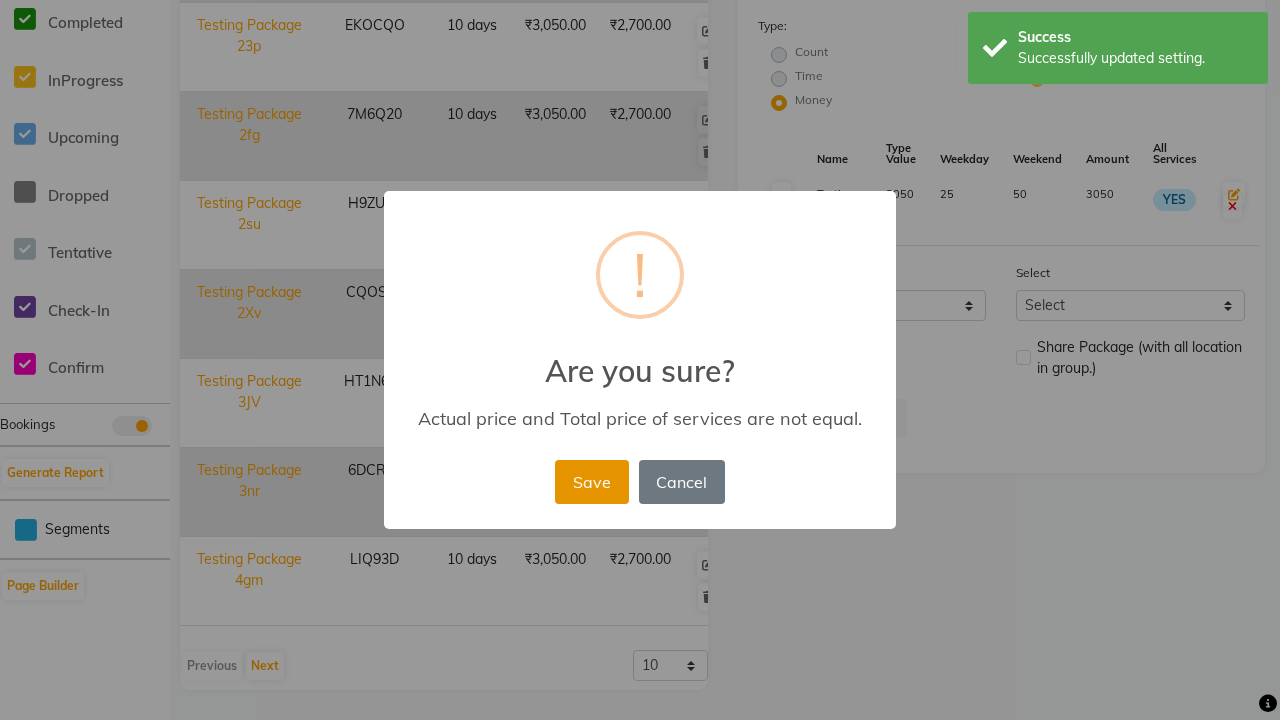click on "Save" at bounding box center (591, 482) 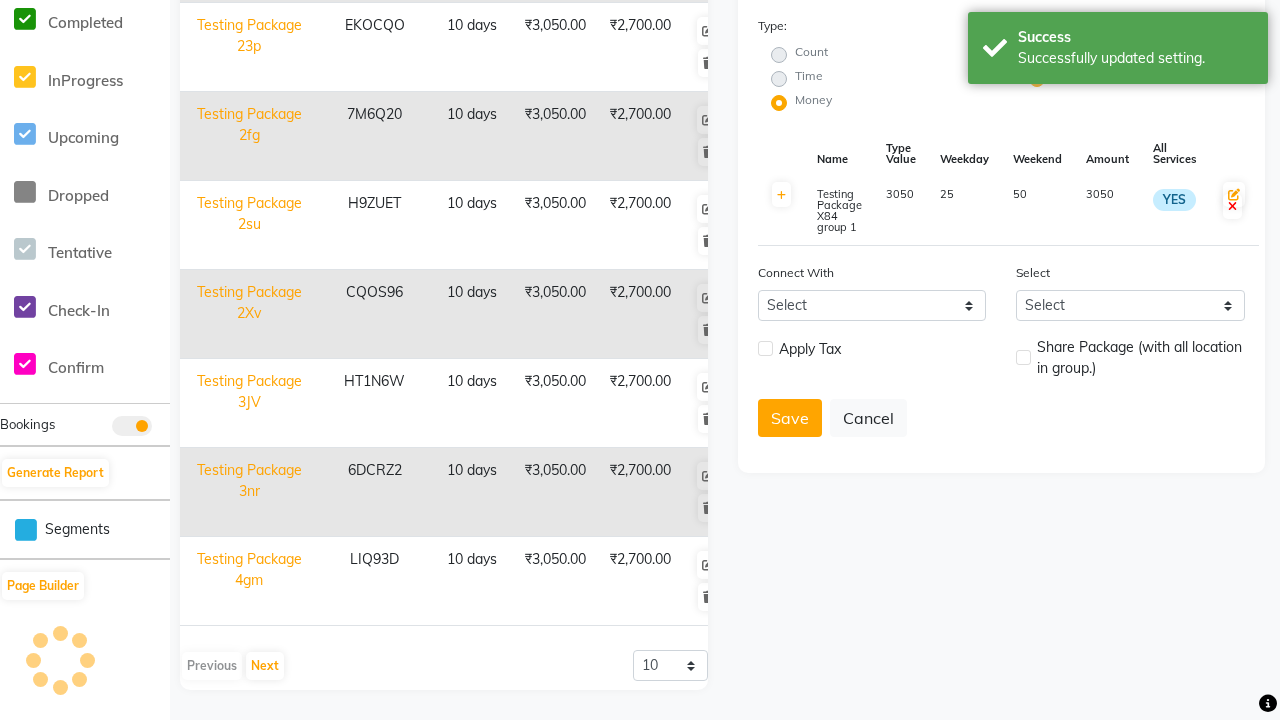 type 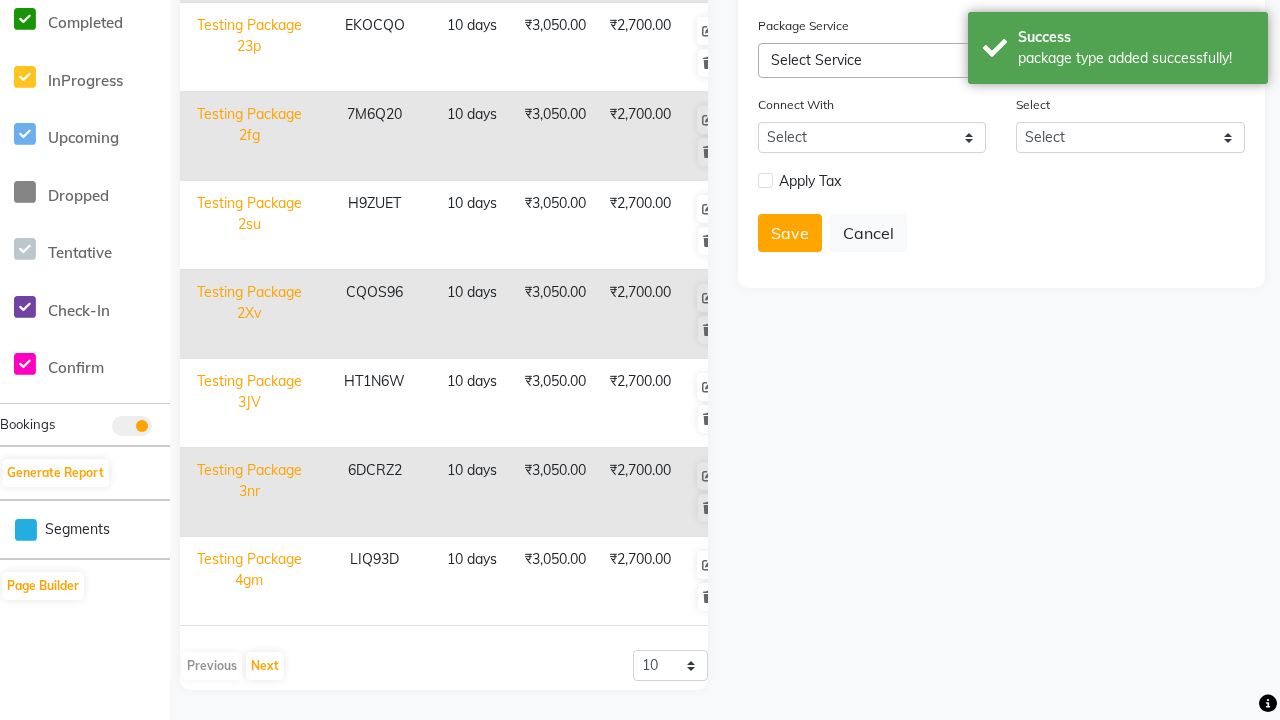 click on "package type added successfully!" at bounding box center (1135, 58) 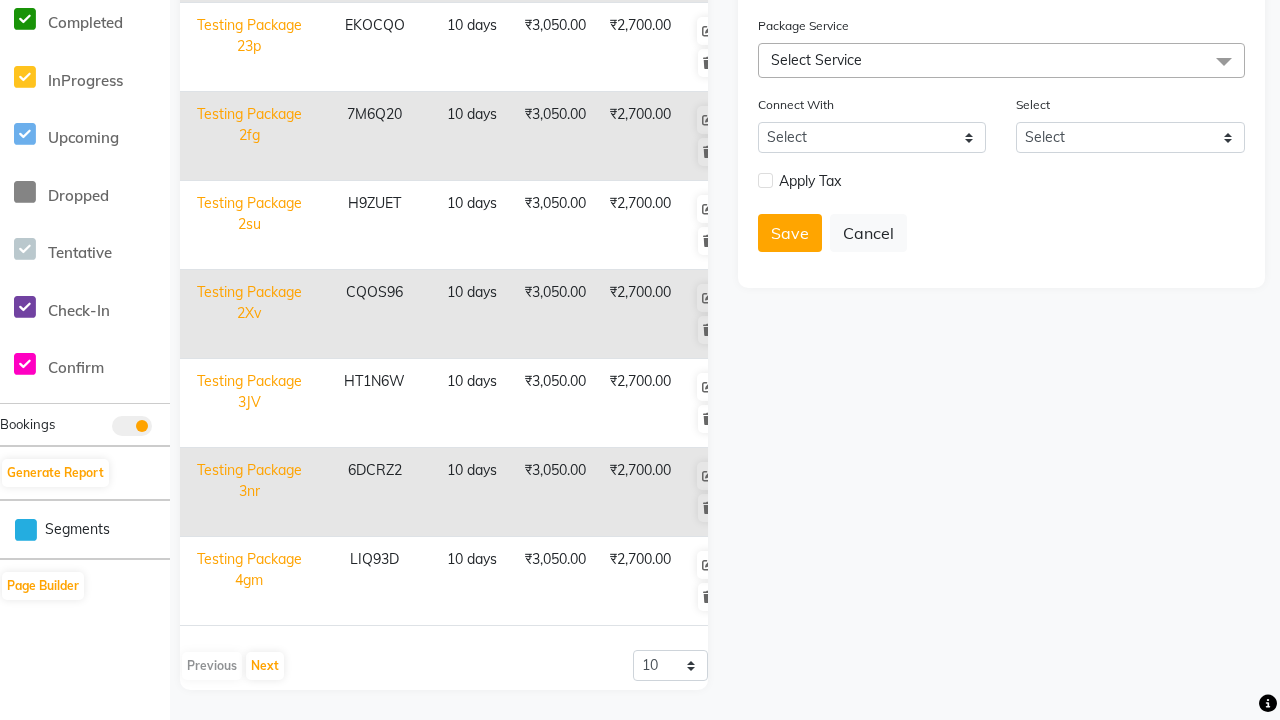 click at bounding box center (32, -491) 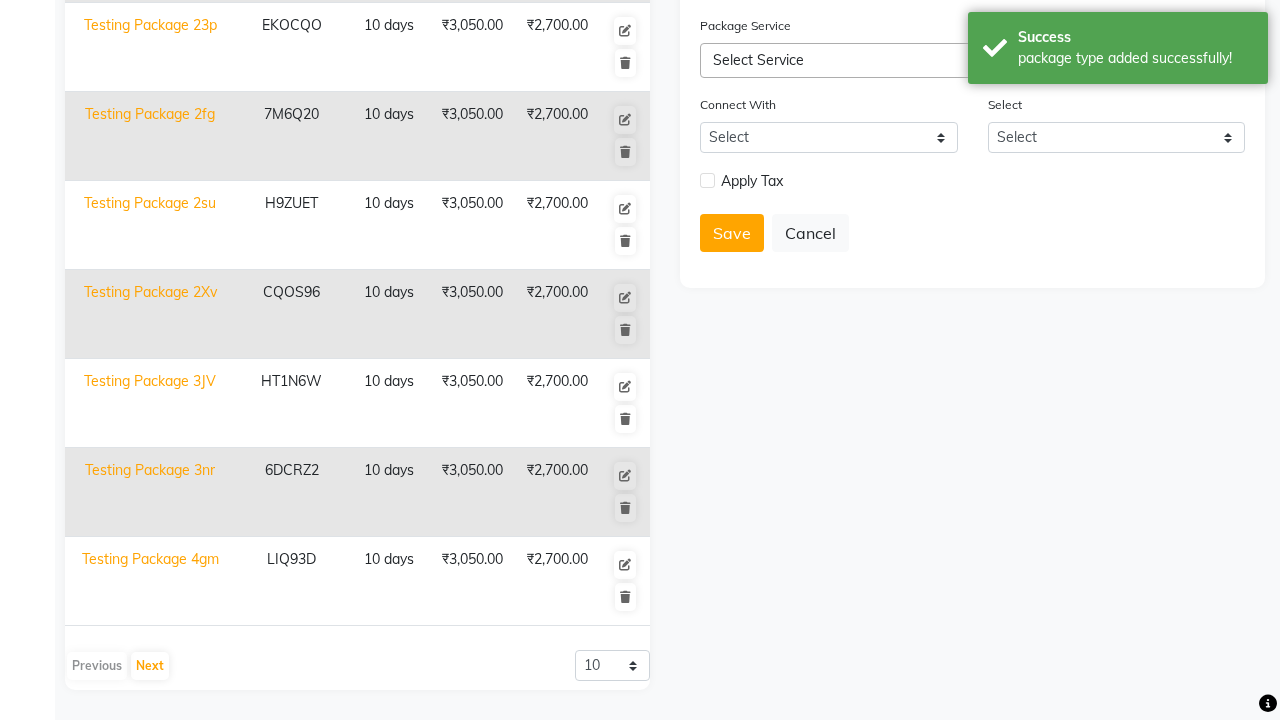 scroll, scrollTop: 0, scrollLeft: 0, axis: both 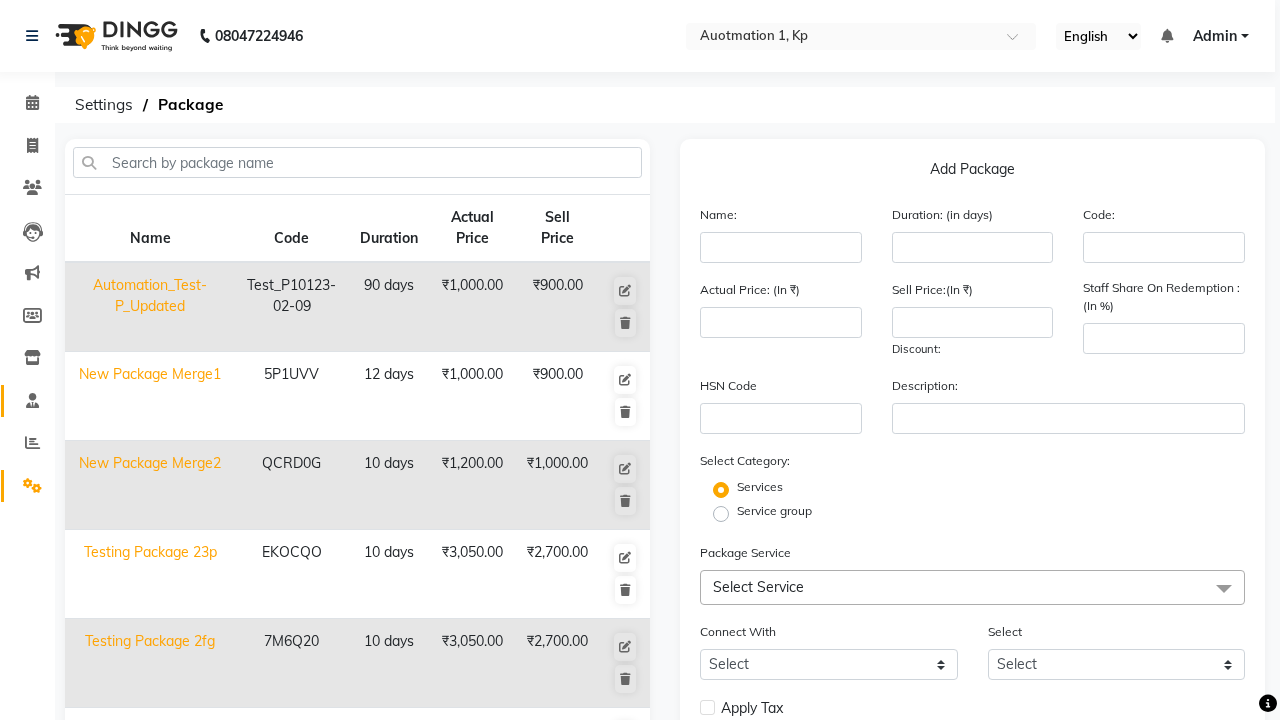 click 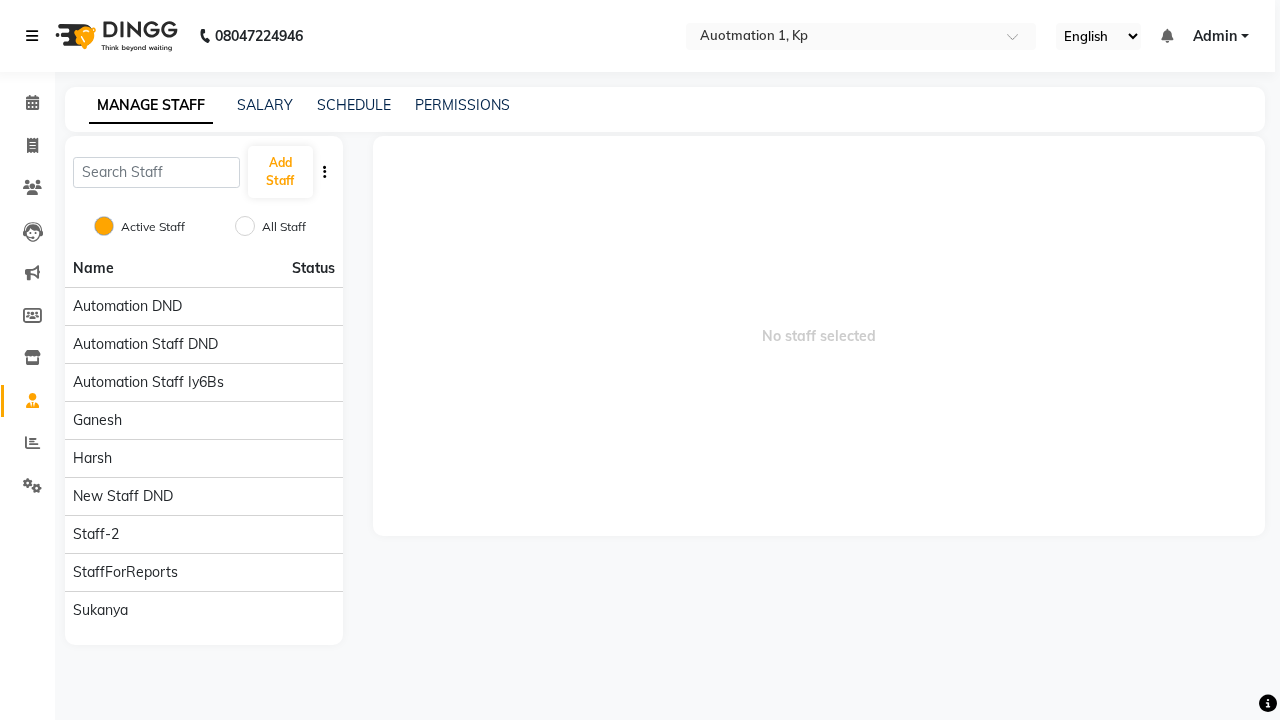 click at bounding box center [32, 36] 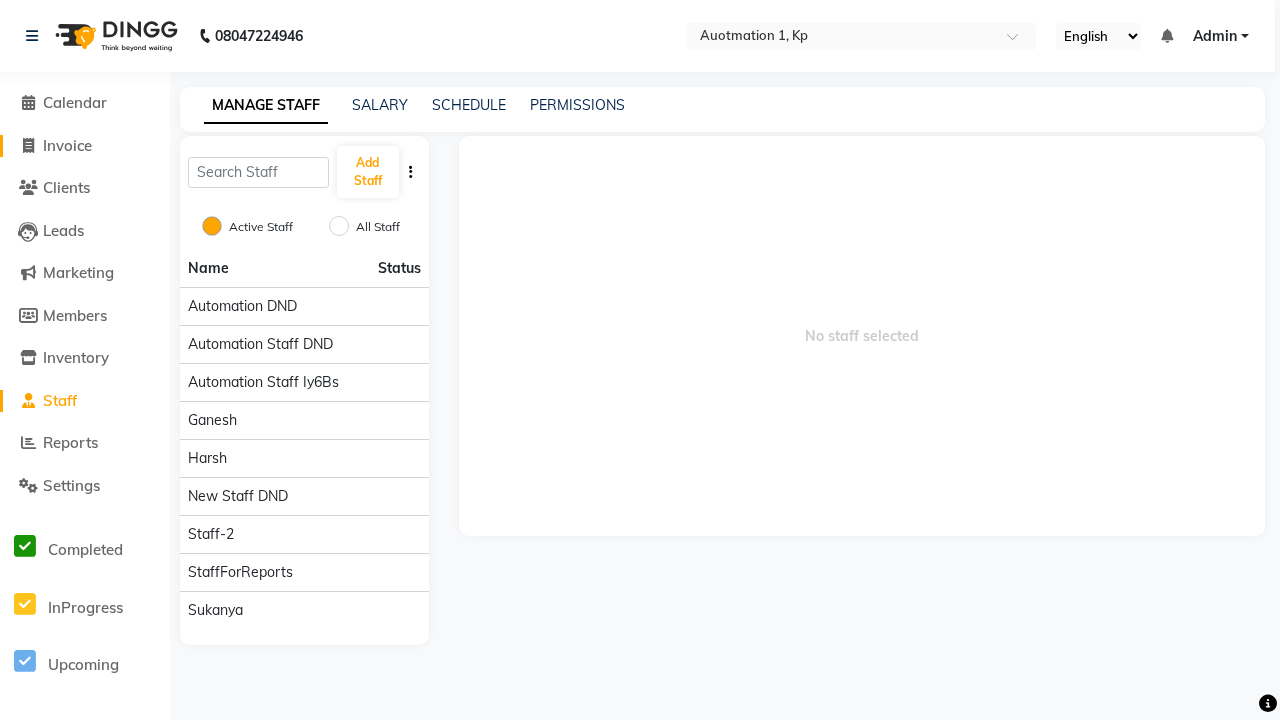click on "Invoice" 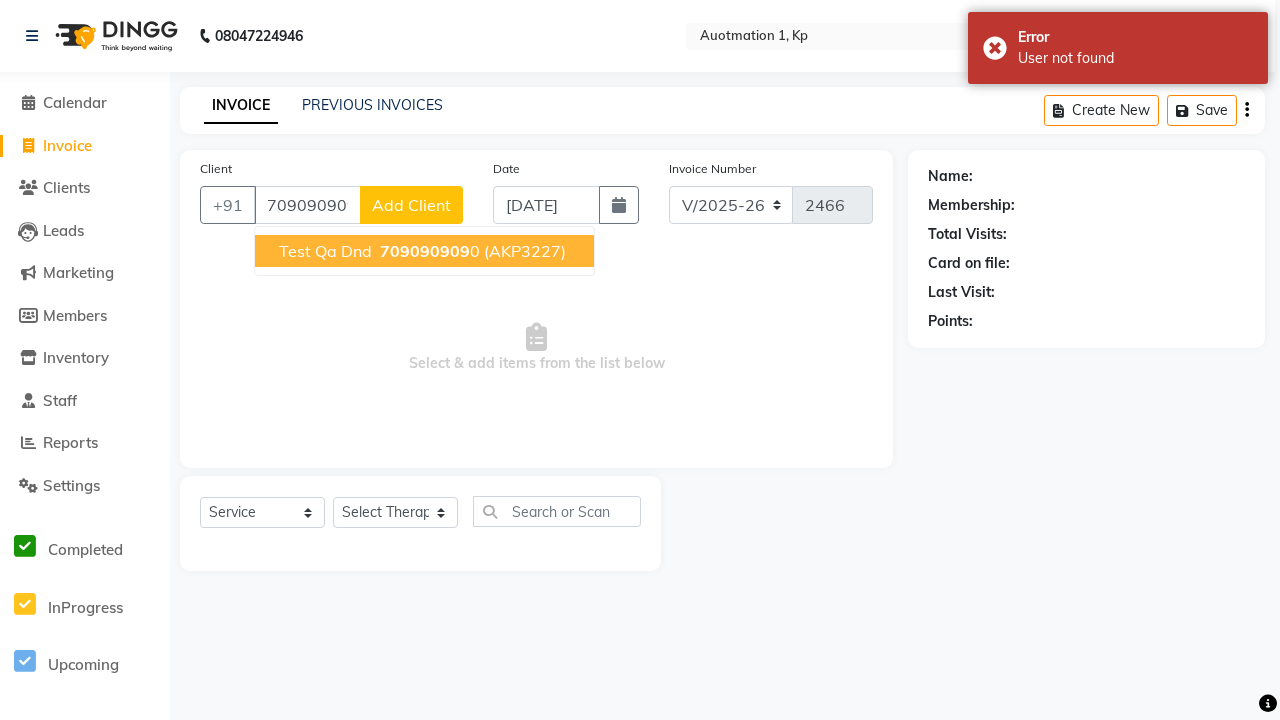 click on "709090909" at bounding box center (425, 251) 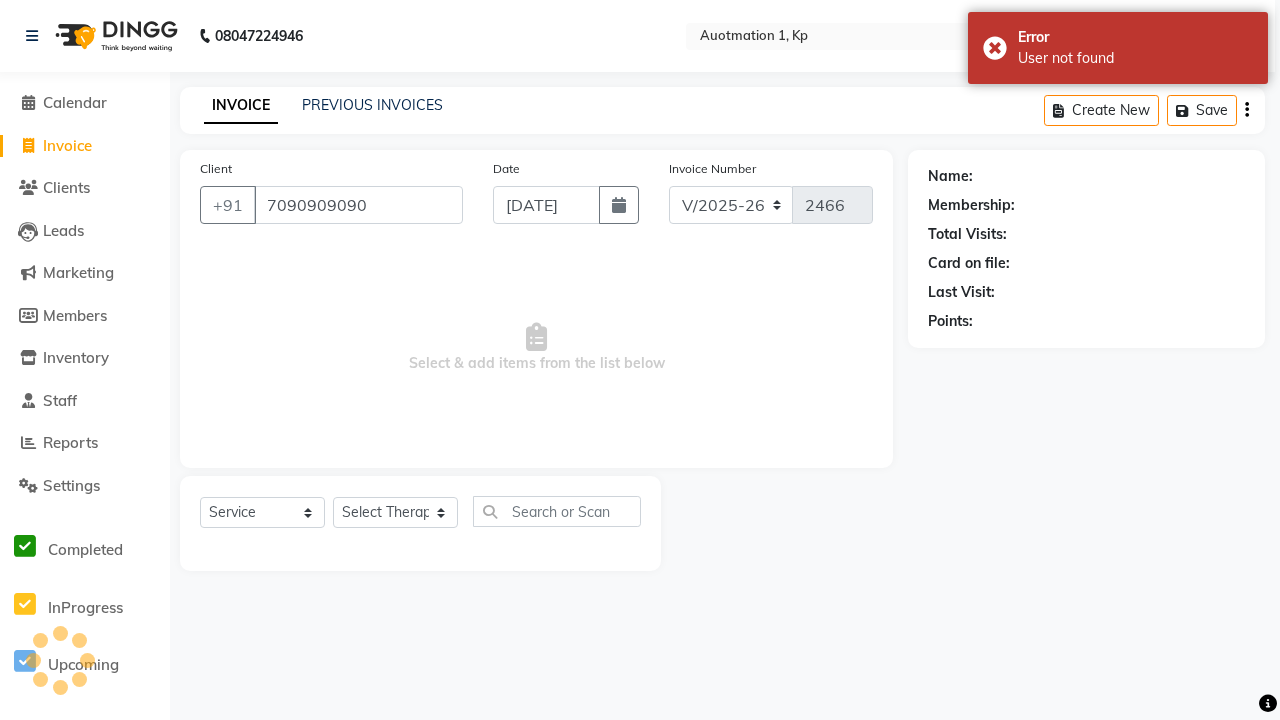 type on "7090909090" 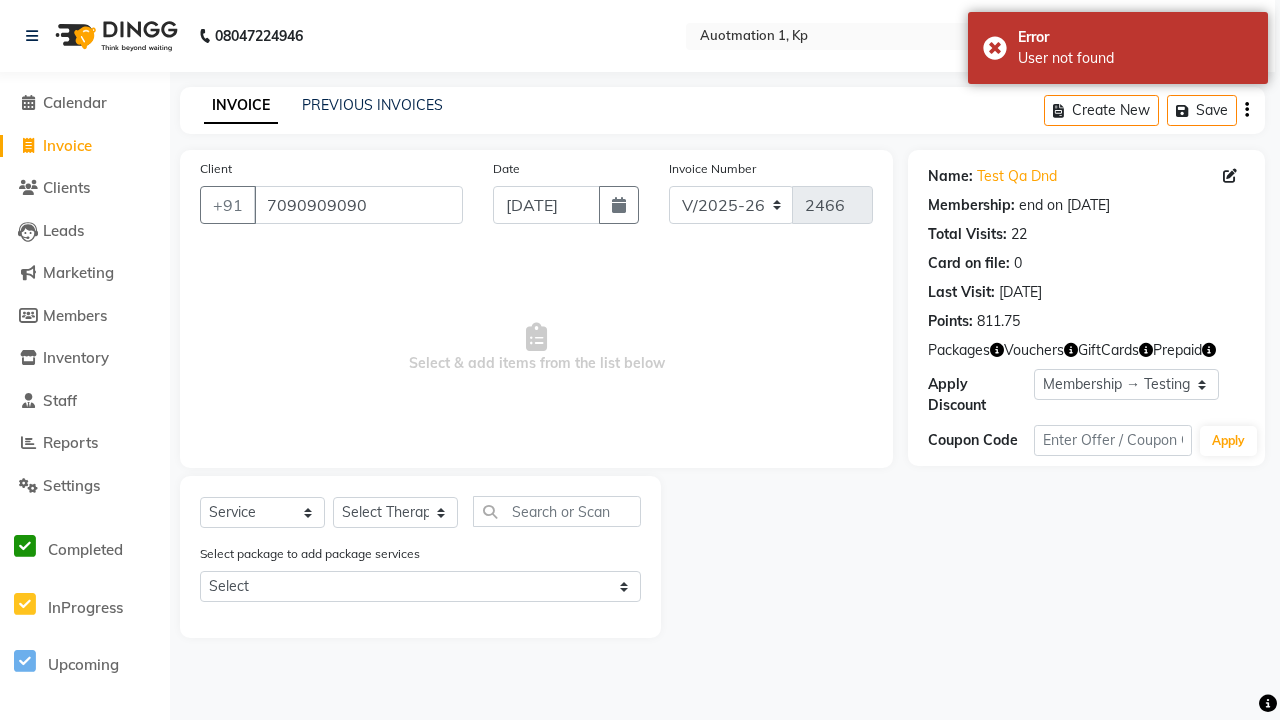 select on "0:" 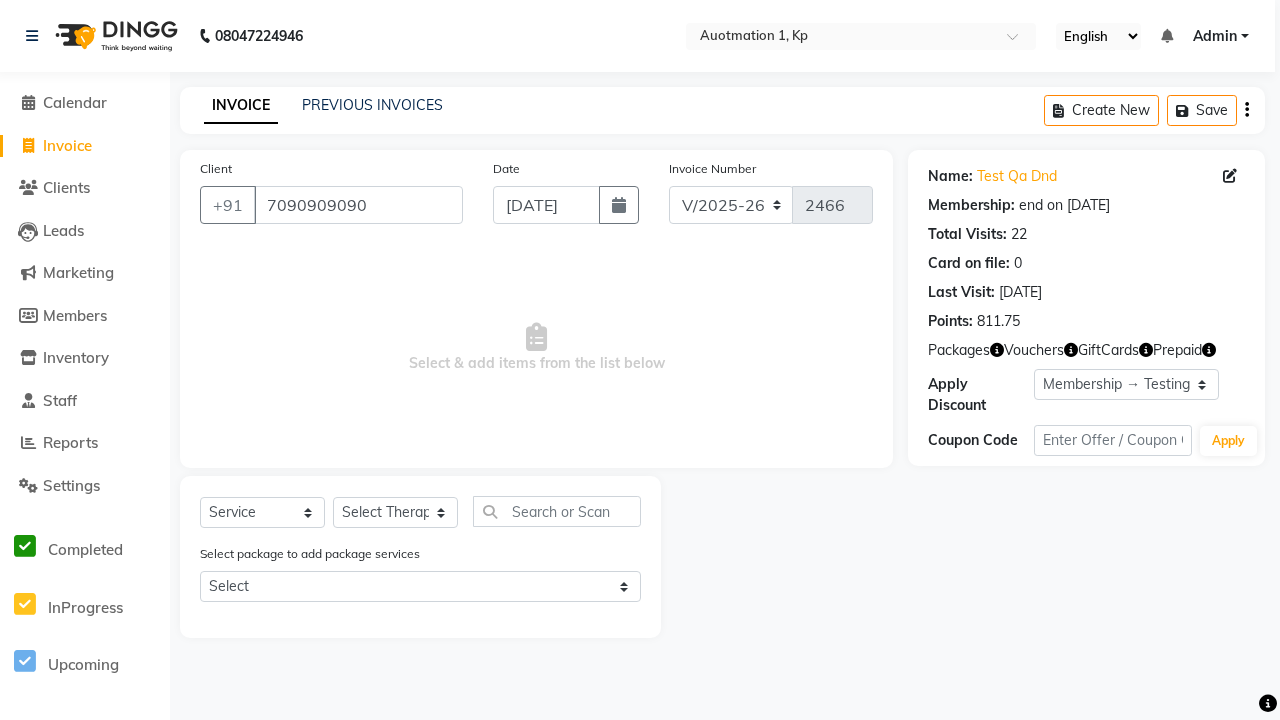 select on "package" 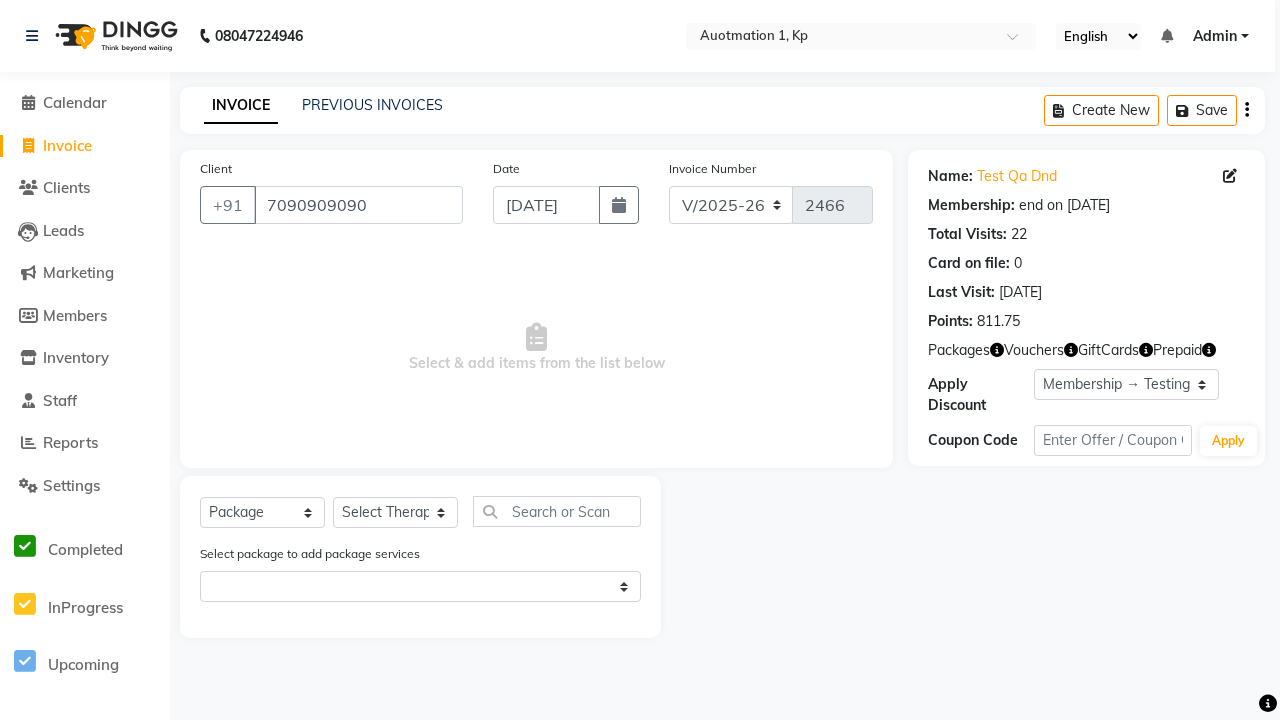 select on "5421" 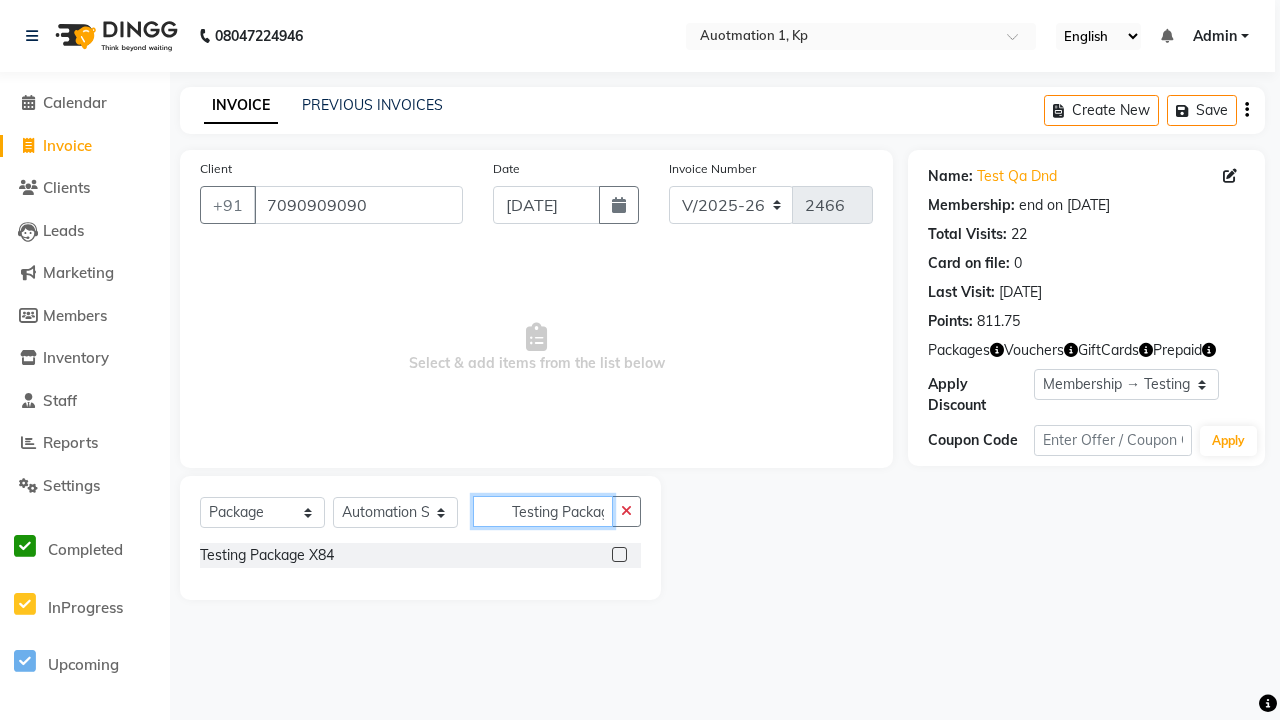 scroll, scrollTop: 0, scrollLeft: 14, axis: horizontal 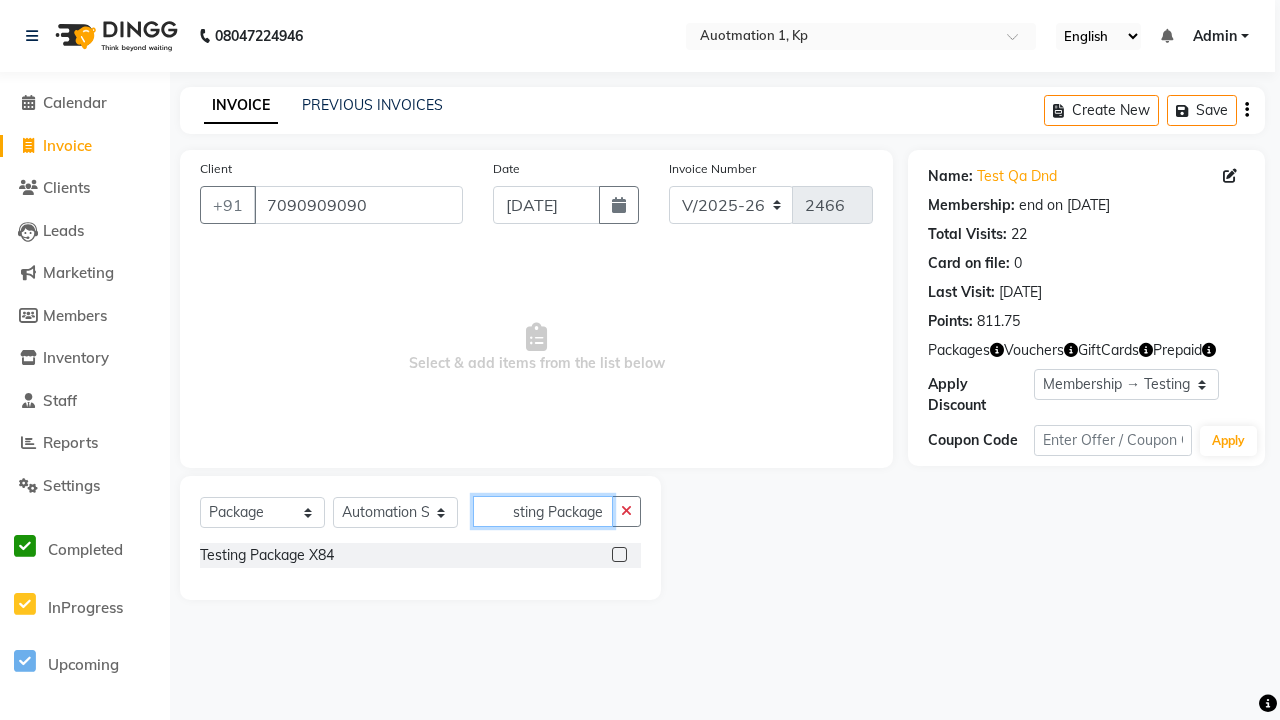 type on "Testing Package X84" 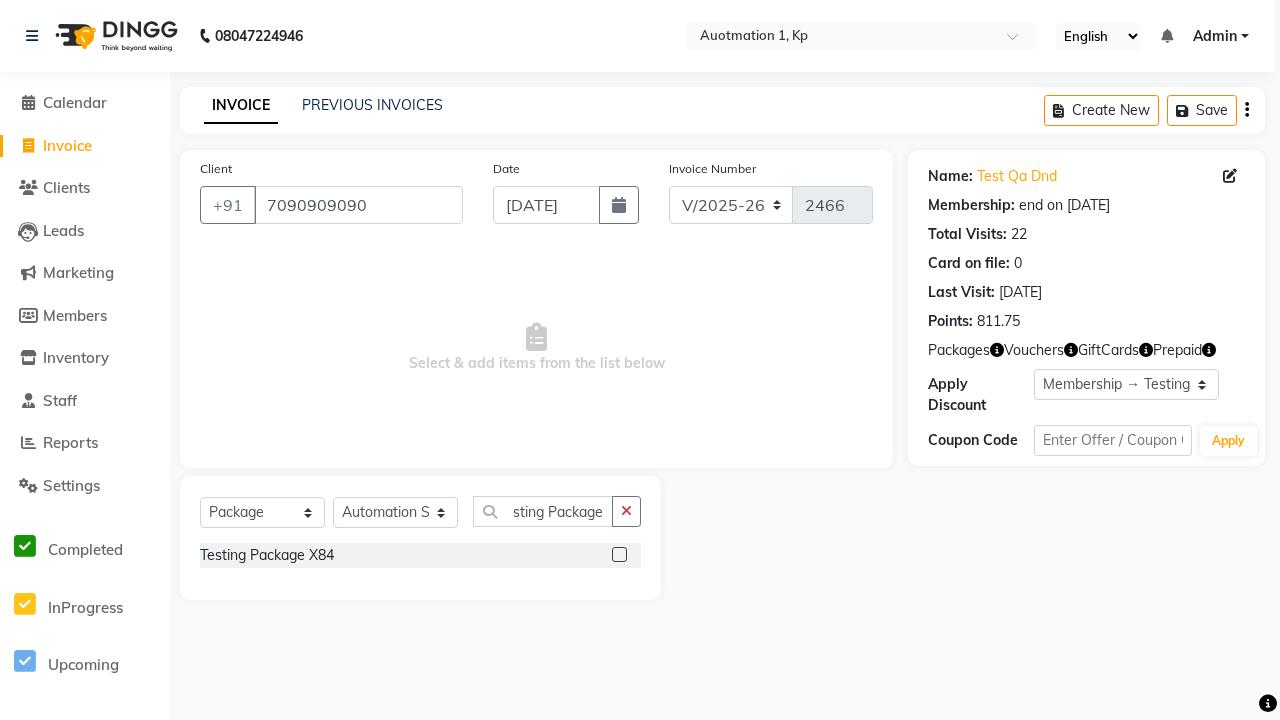 click 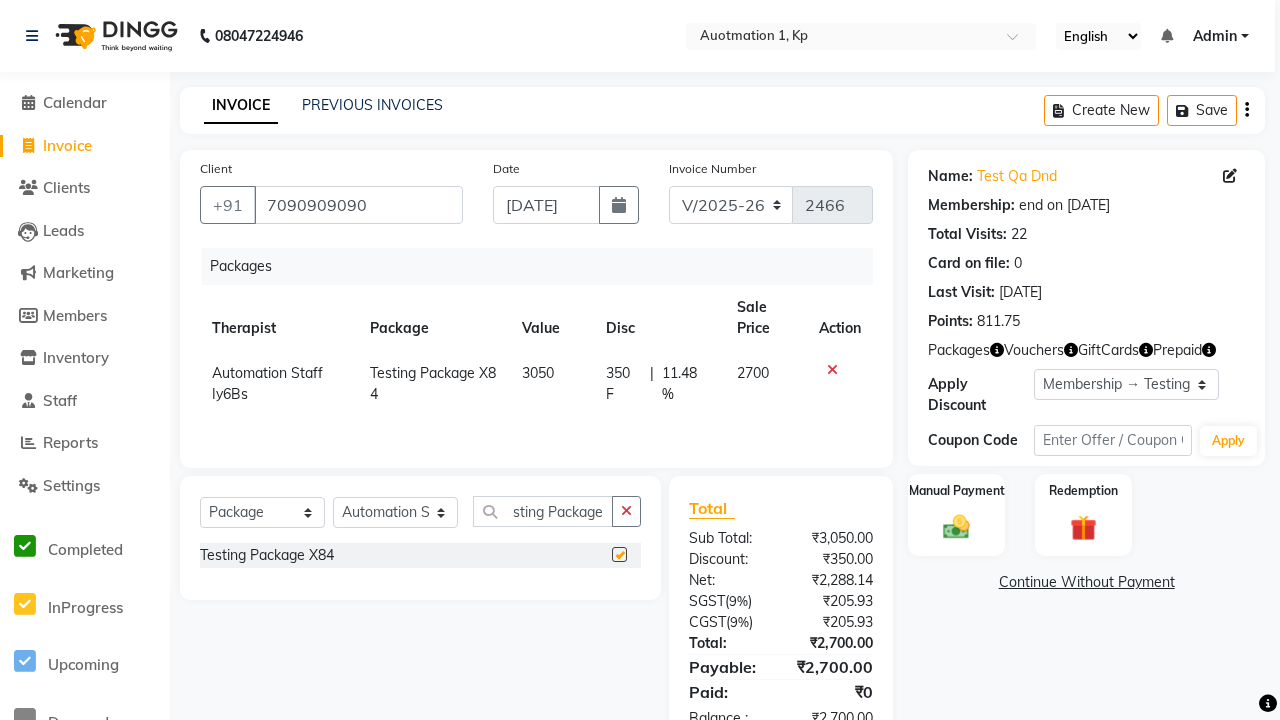 scroll, scrollTop: 0, scrollLeft: 0, axis: both 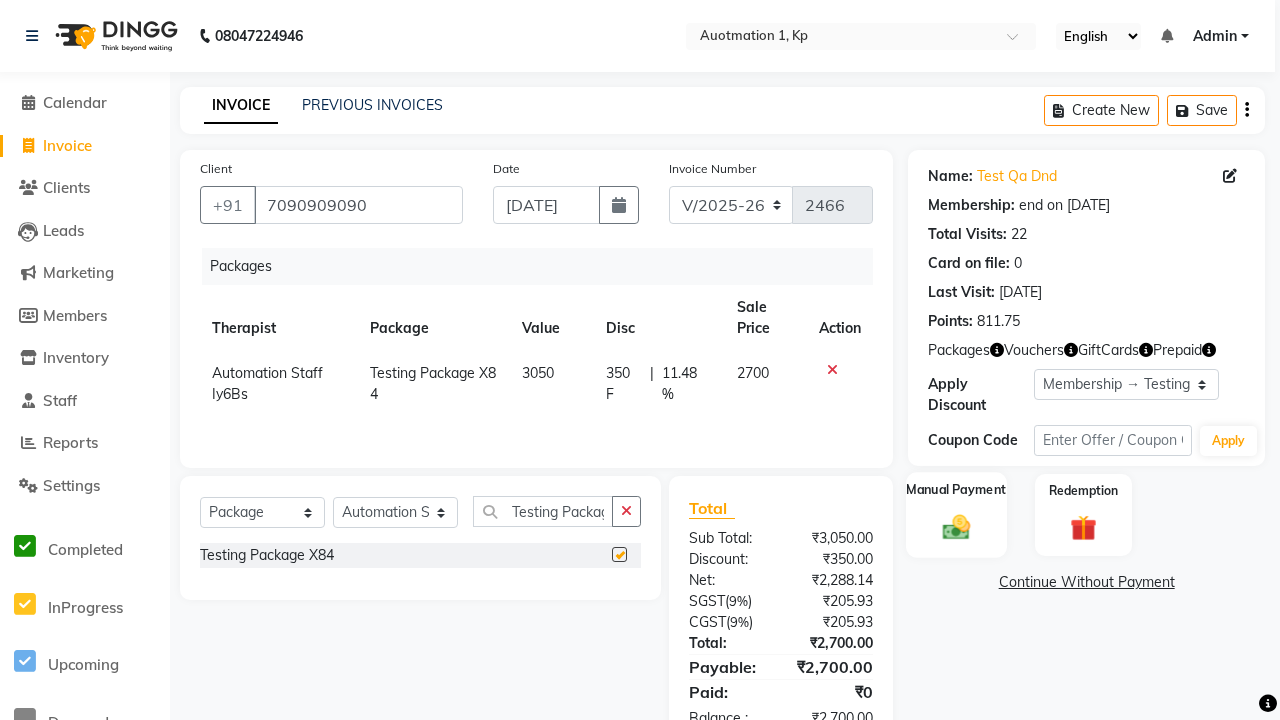 click 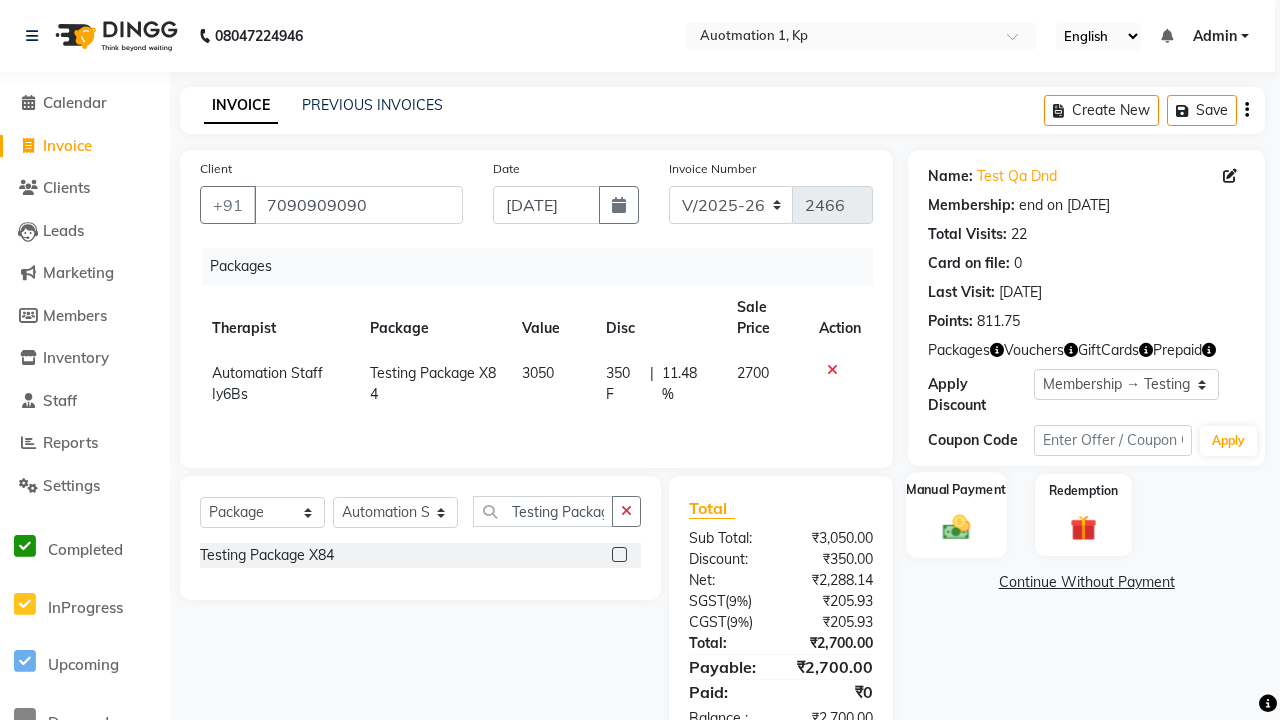 checkbox on "false" 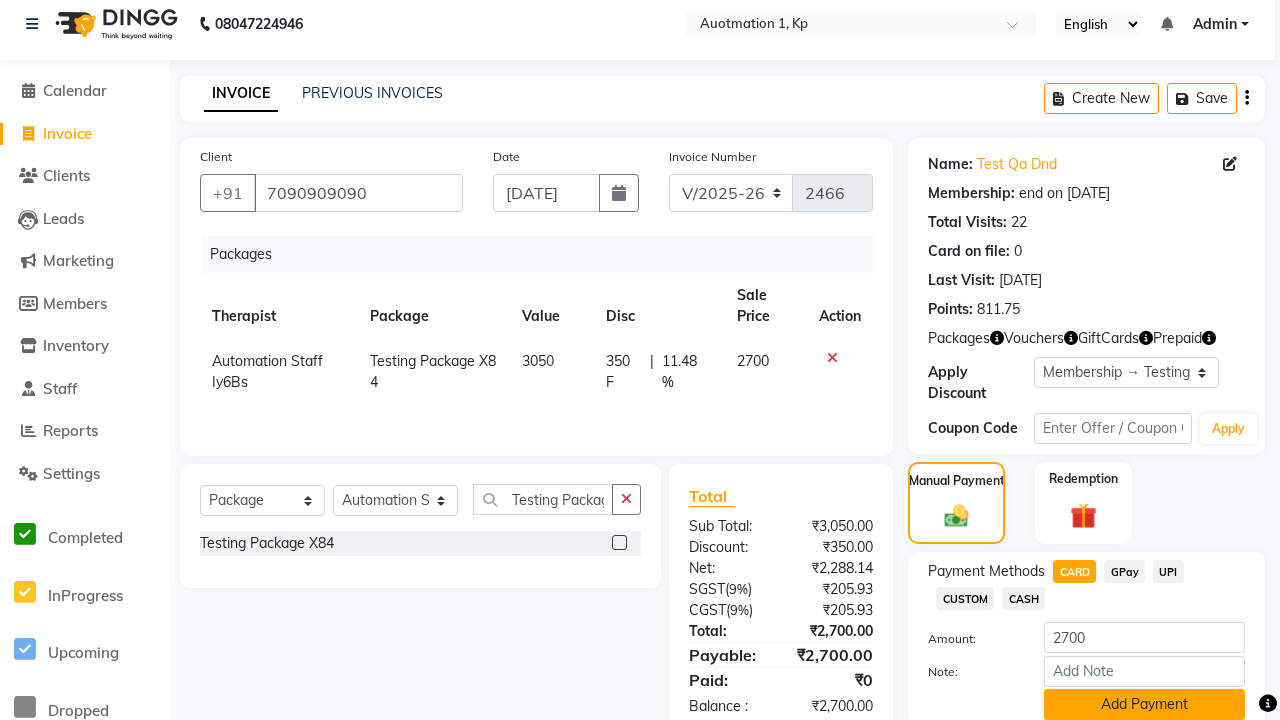 click on "Add Payment" 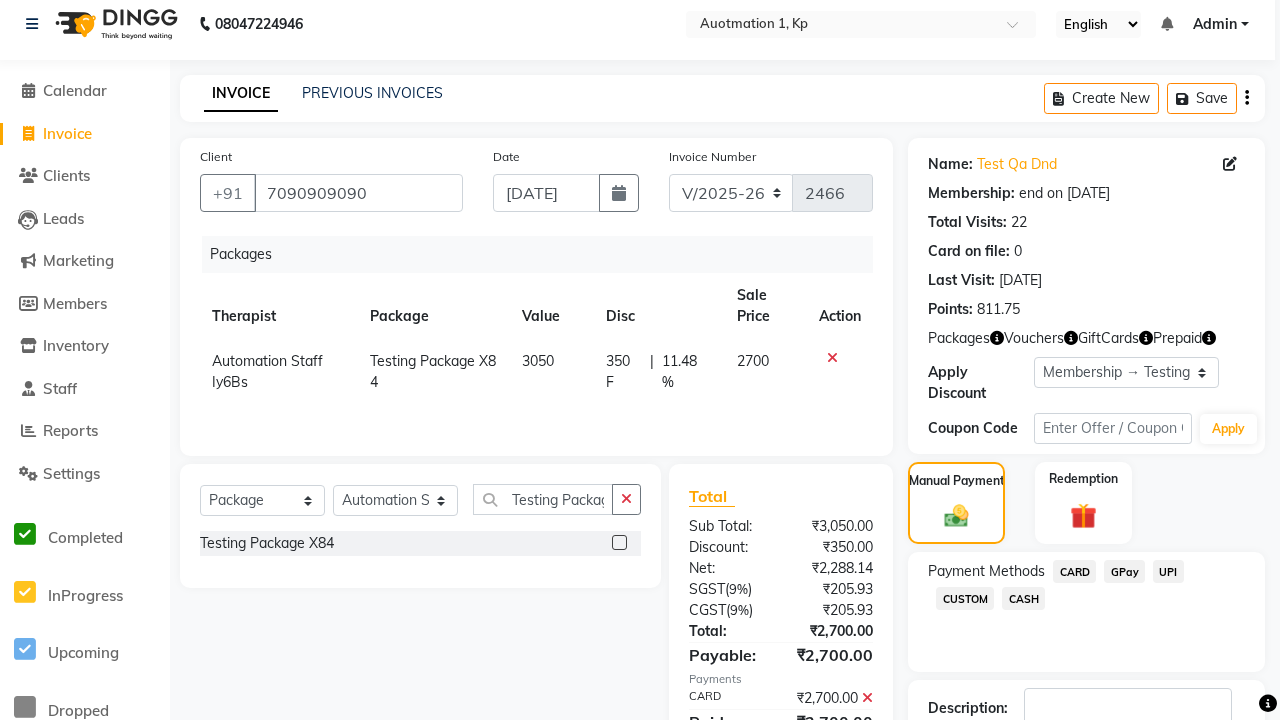 click 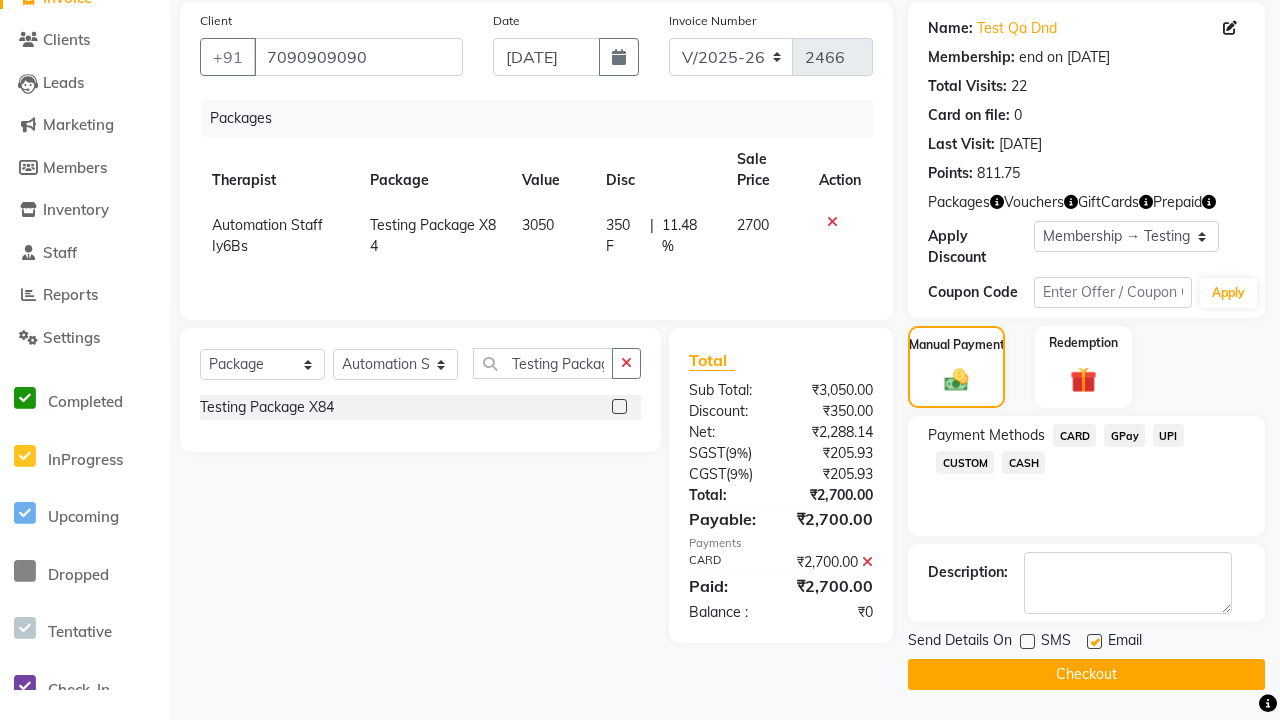 click 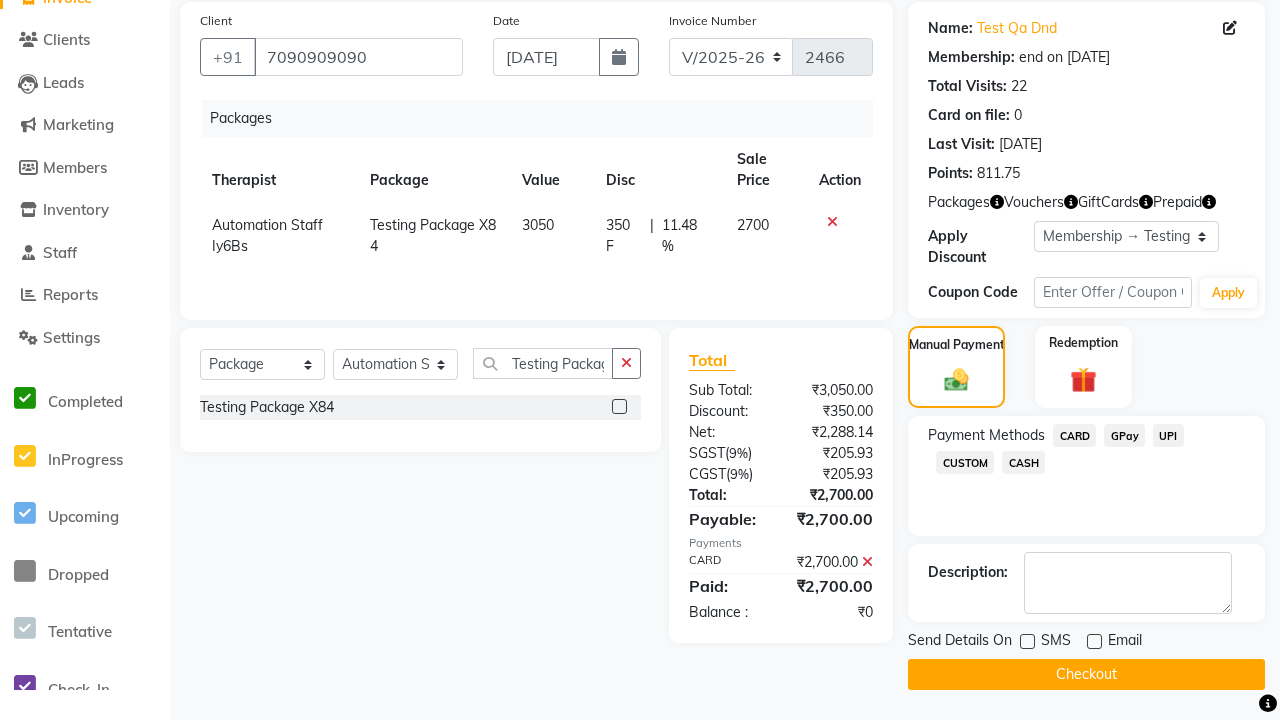 click on "Checkout" 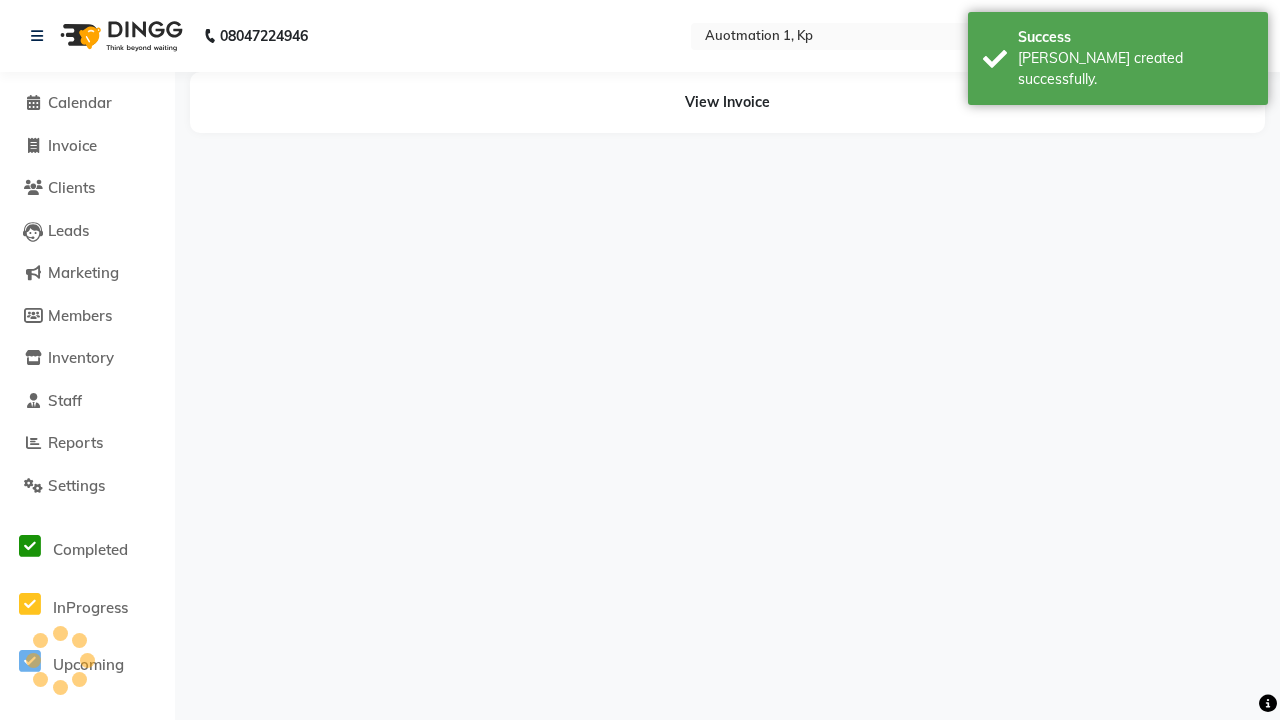 scroll, scrollTop: 0, scrollLeft: 0, axis: both 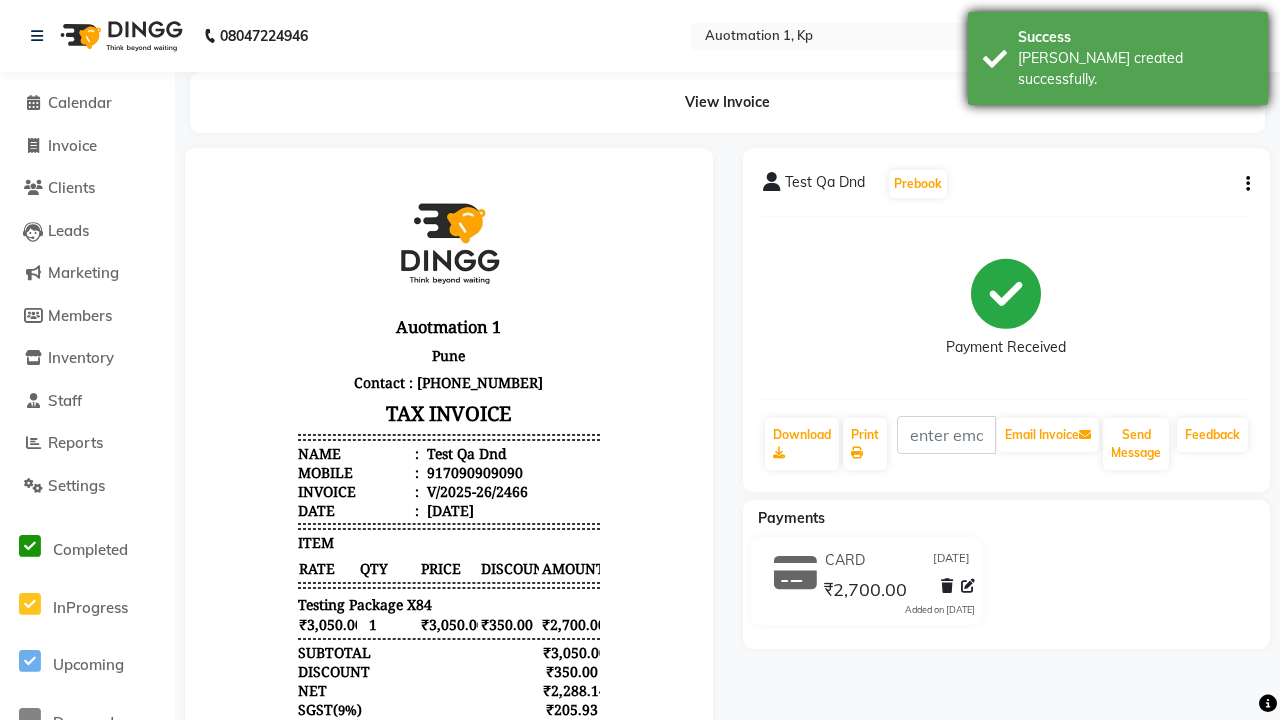 click on "[PERSON_NAME] created successfully." at bounding box center [1135, 69] 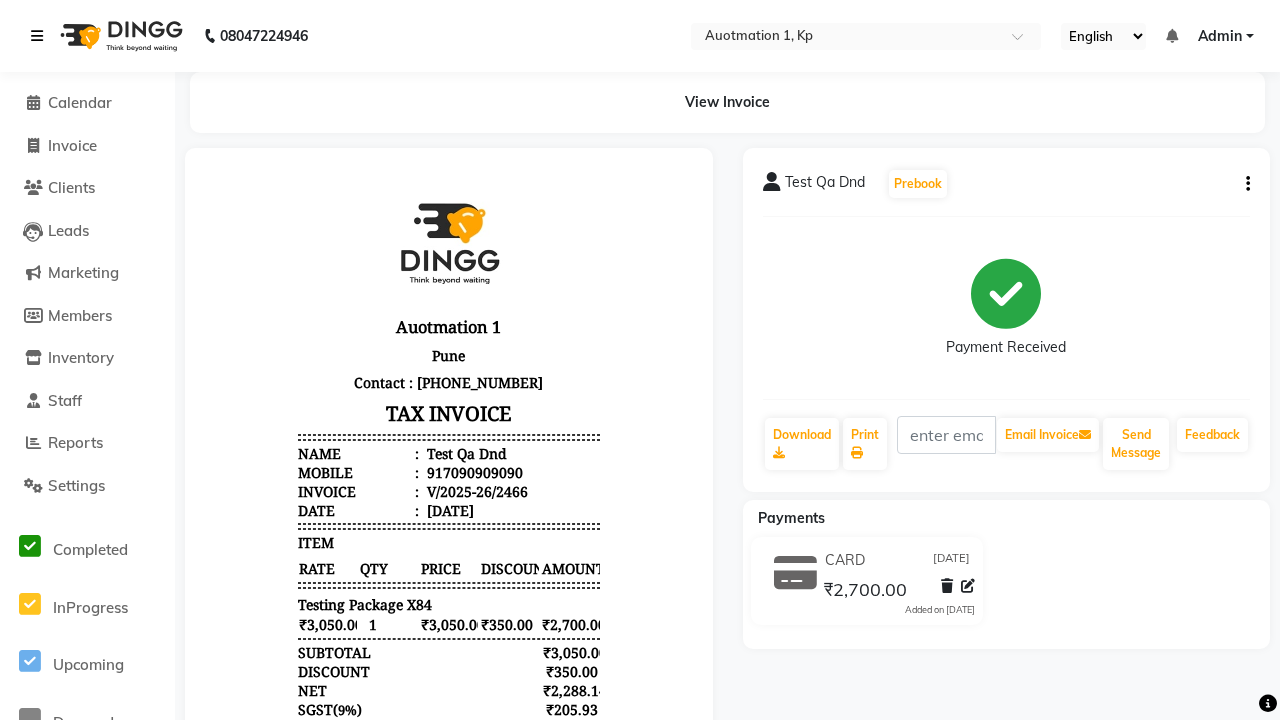 click at bounding box center (37, 36) 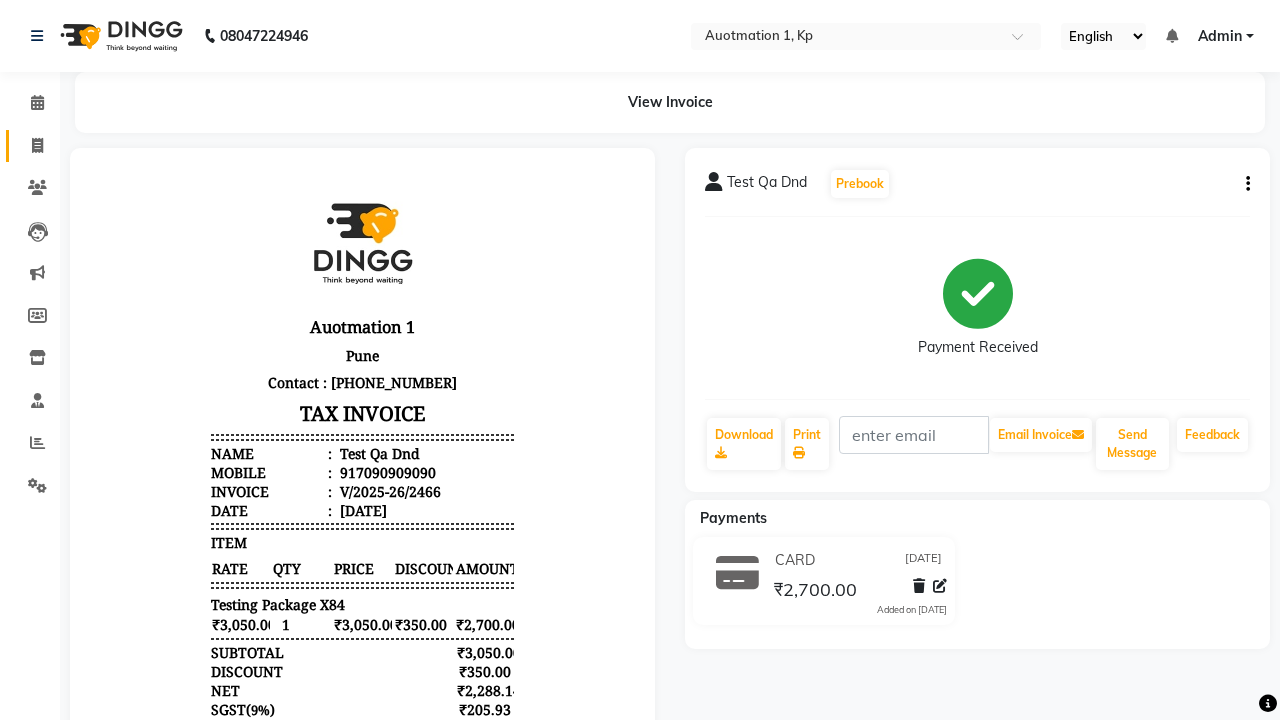 click 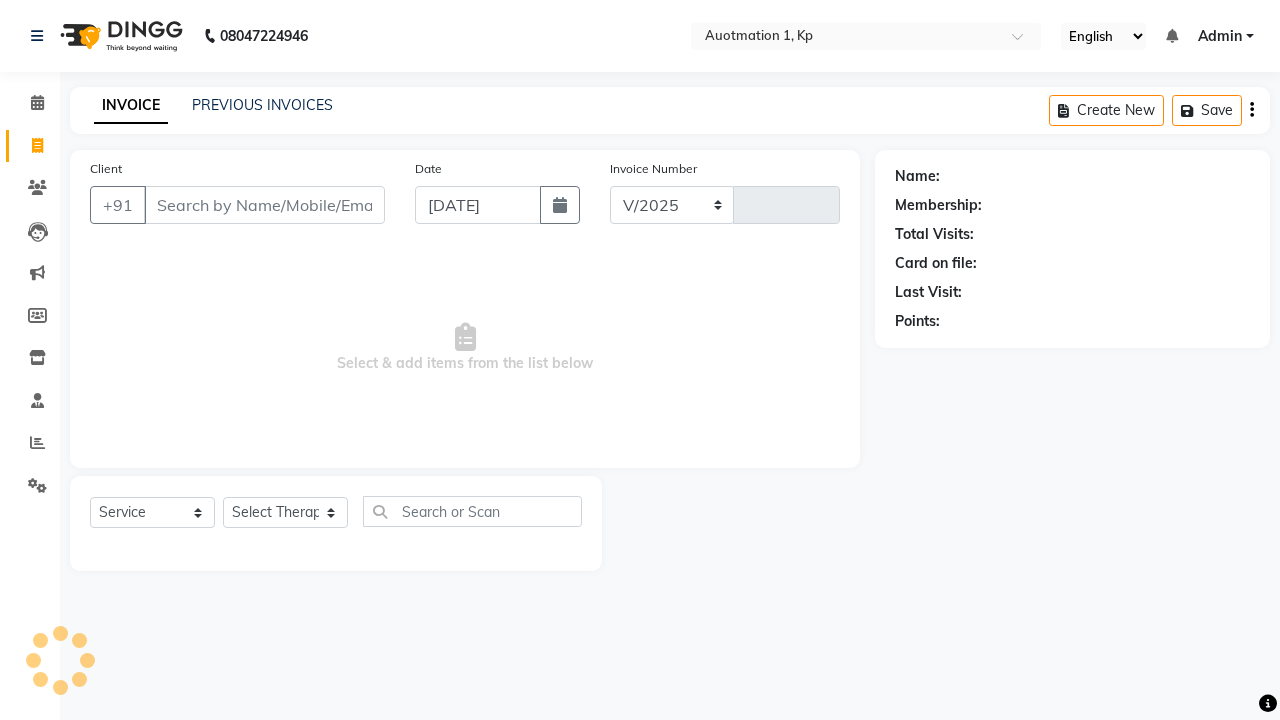 select on "150" 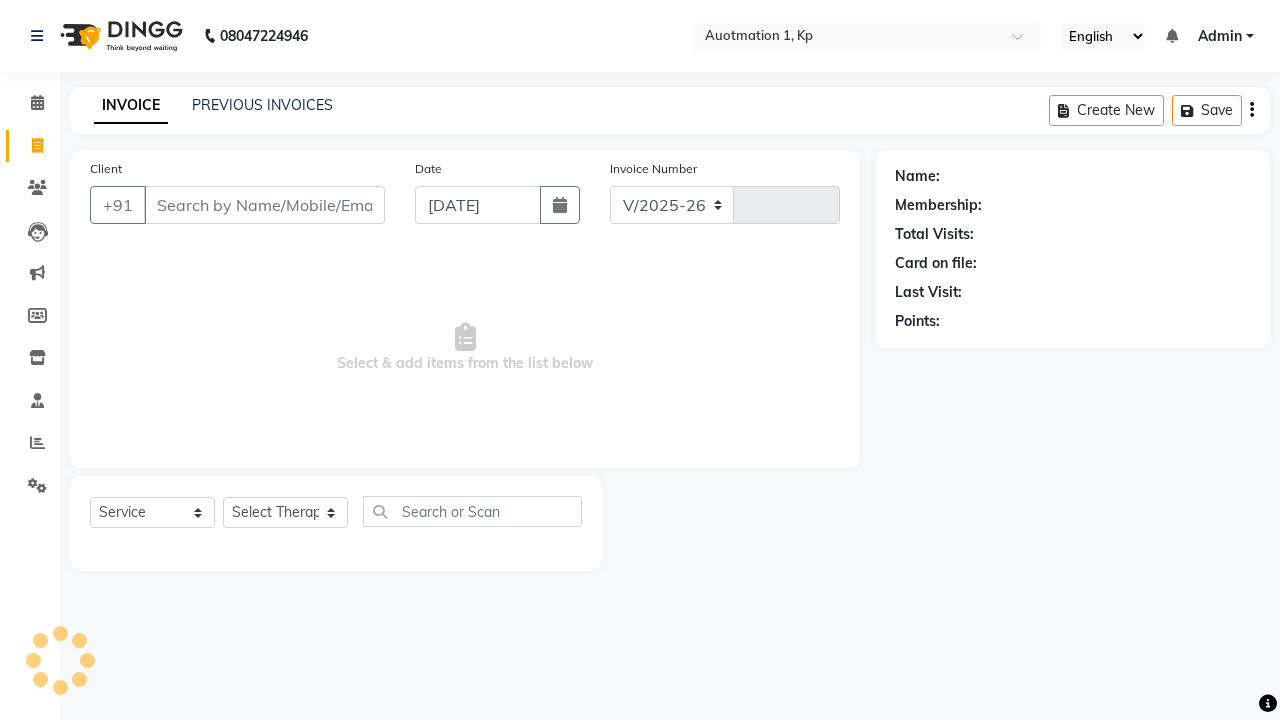 type on "2467" 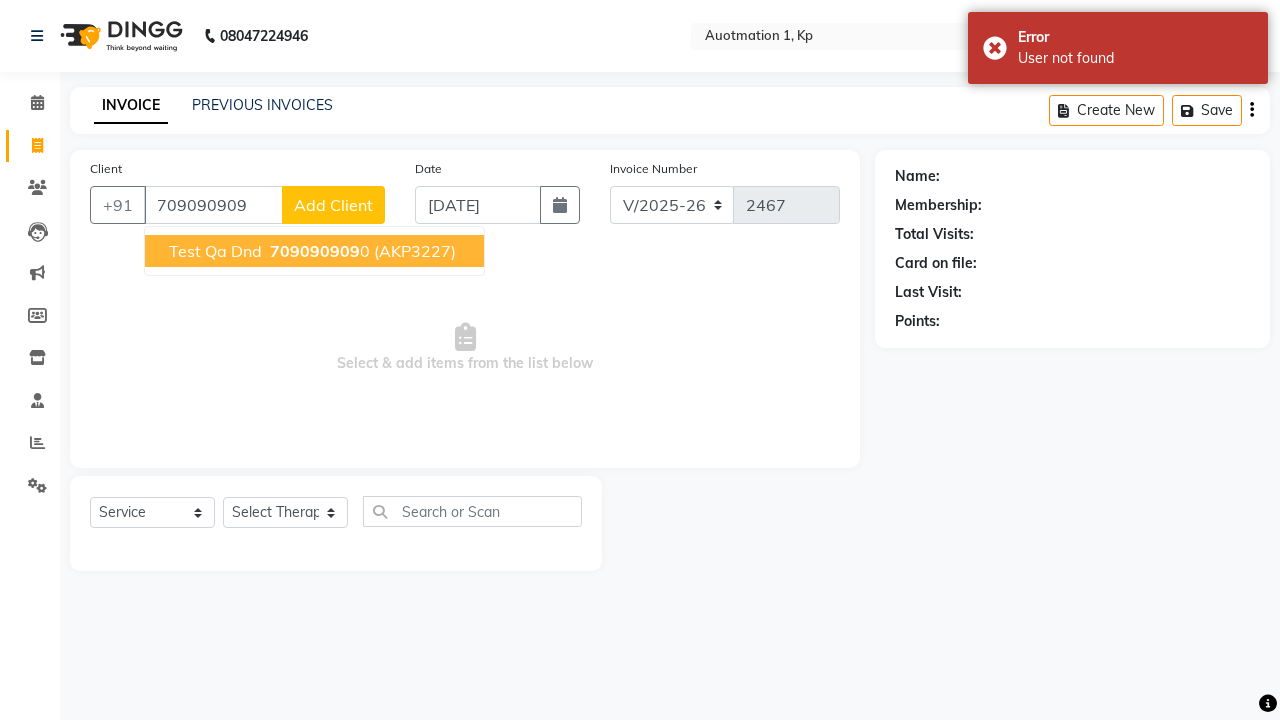 click on "709090909" at bounding box center [315, 251] 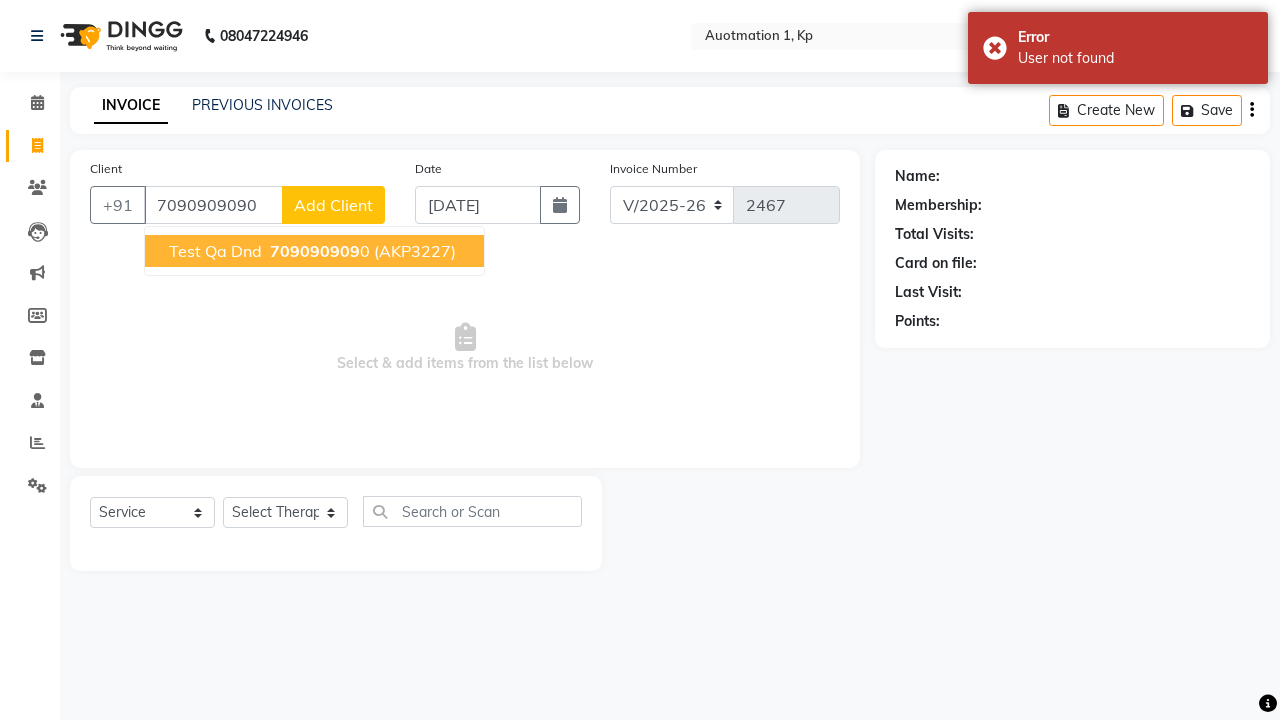 type on "7090909090" 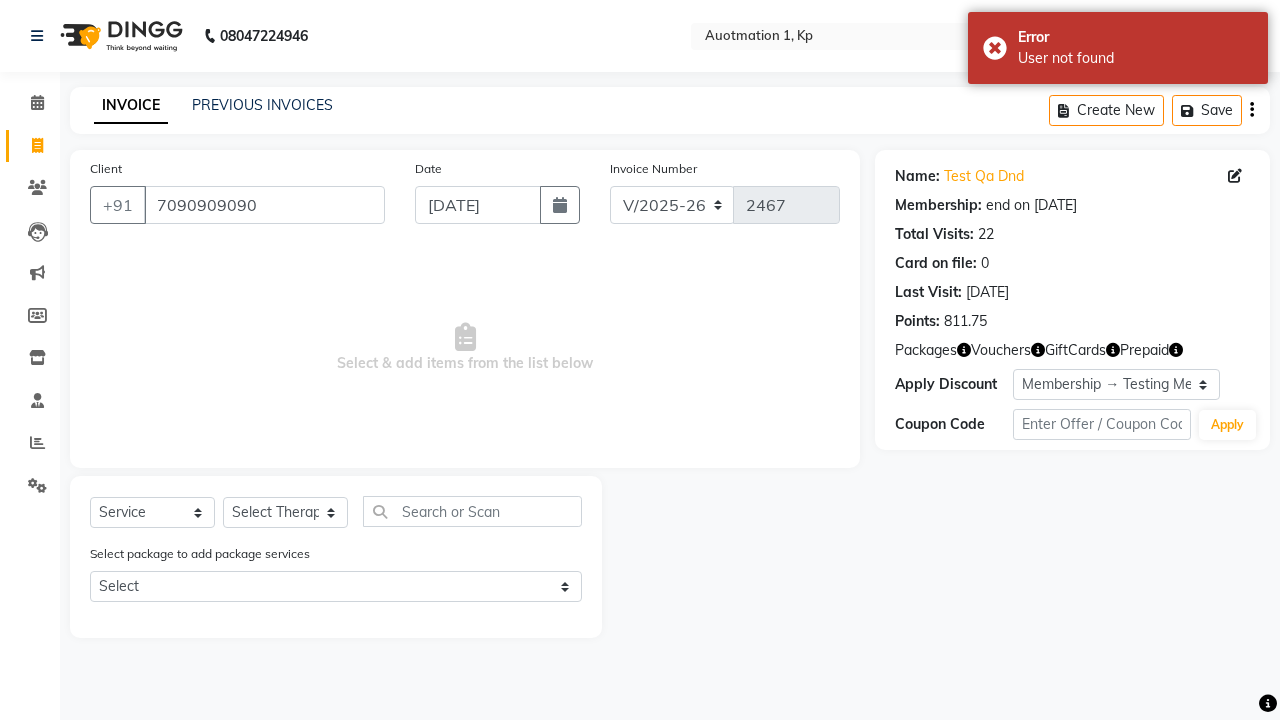 select on "0:" 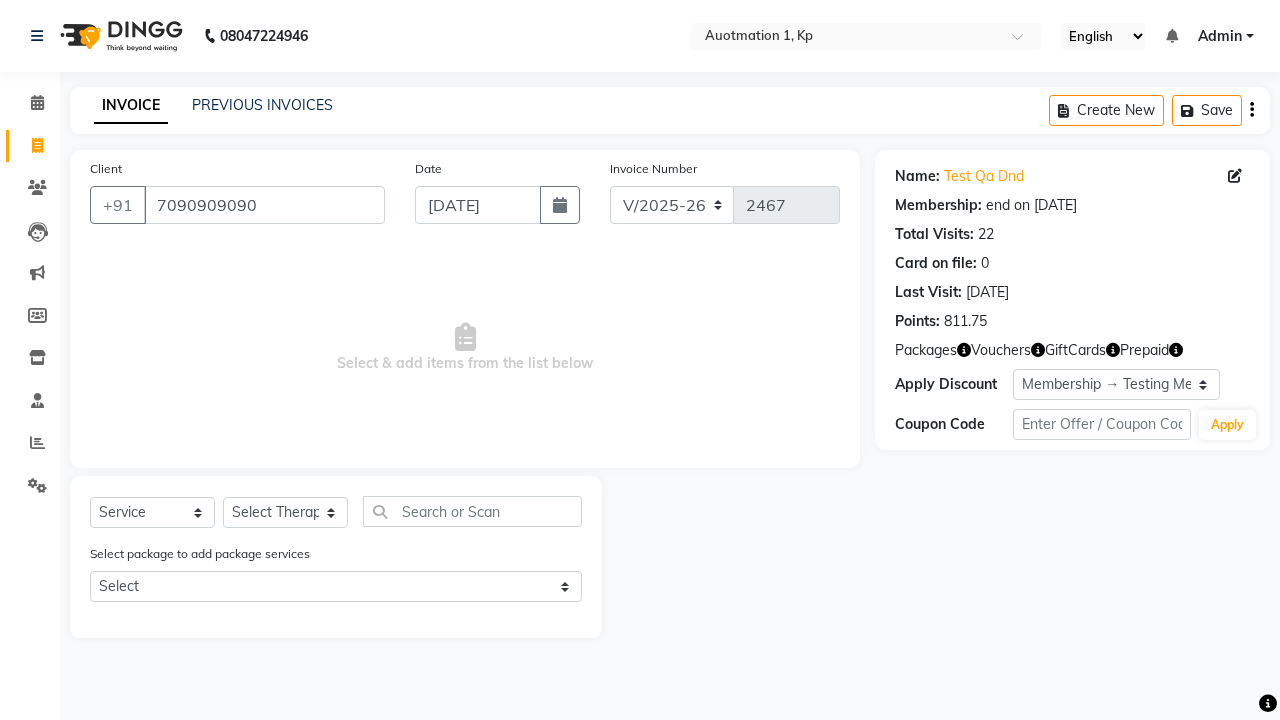 select on "5421" 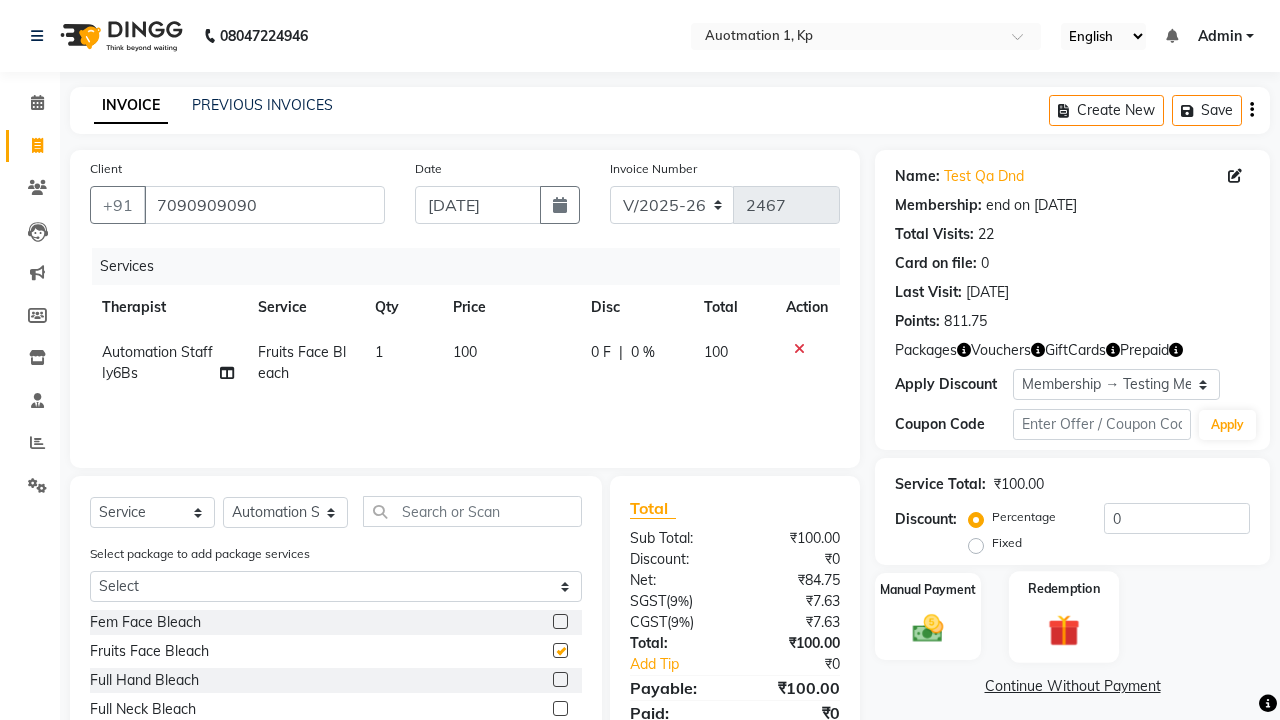 click 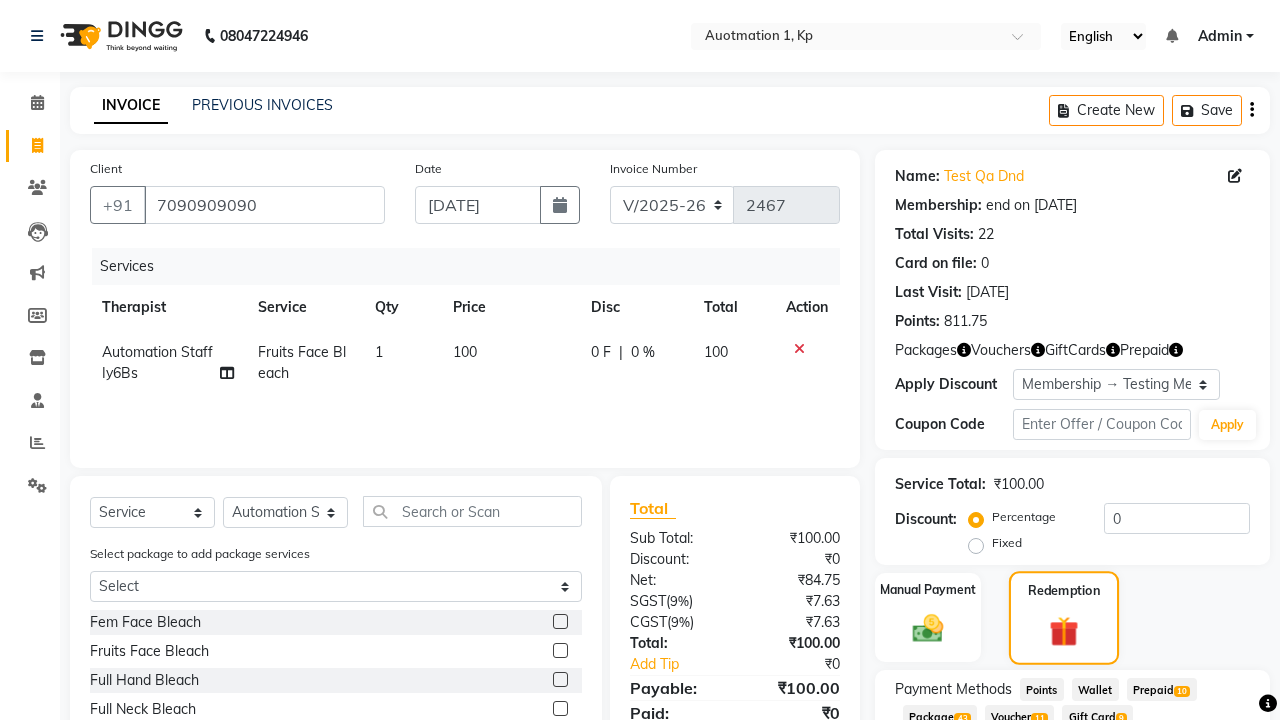 checkbox on "false" 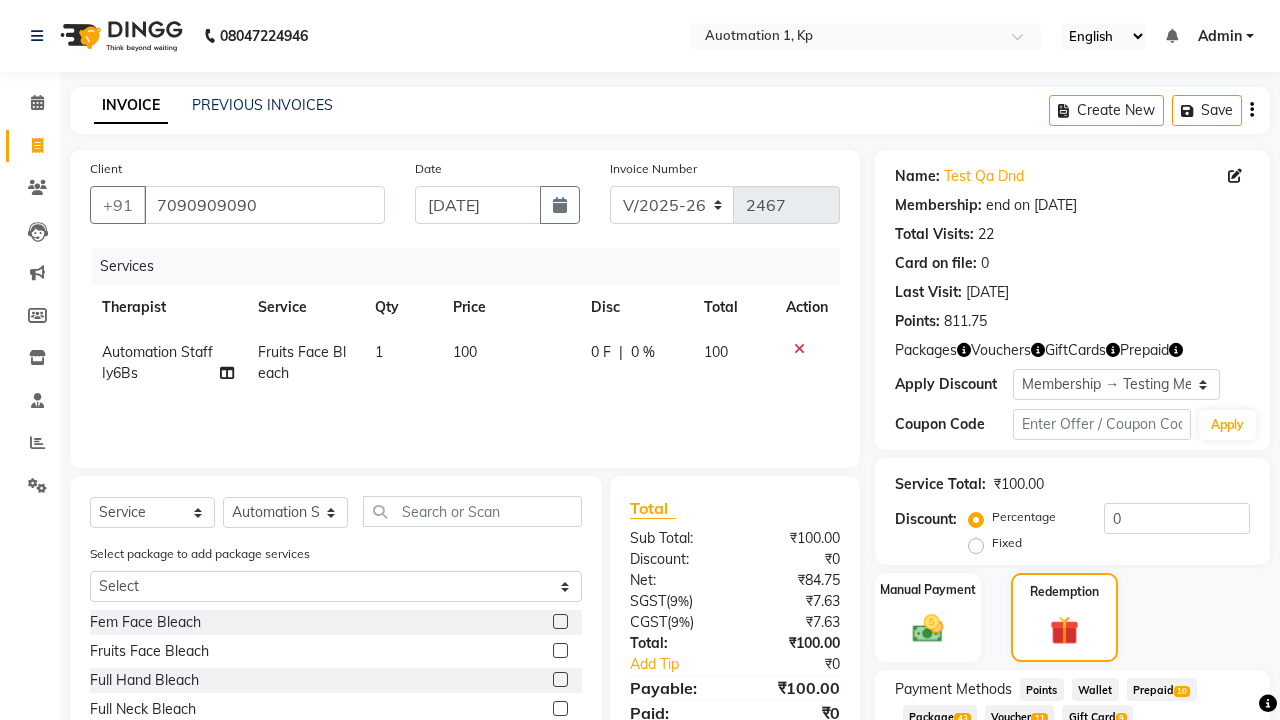 click on "Package  43" 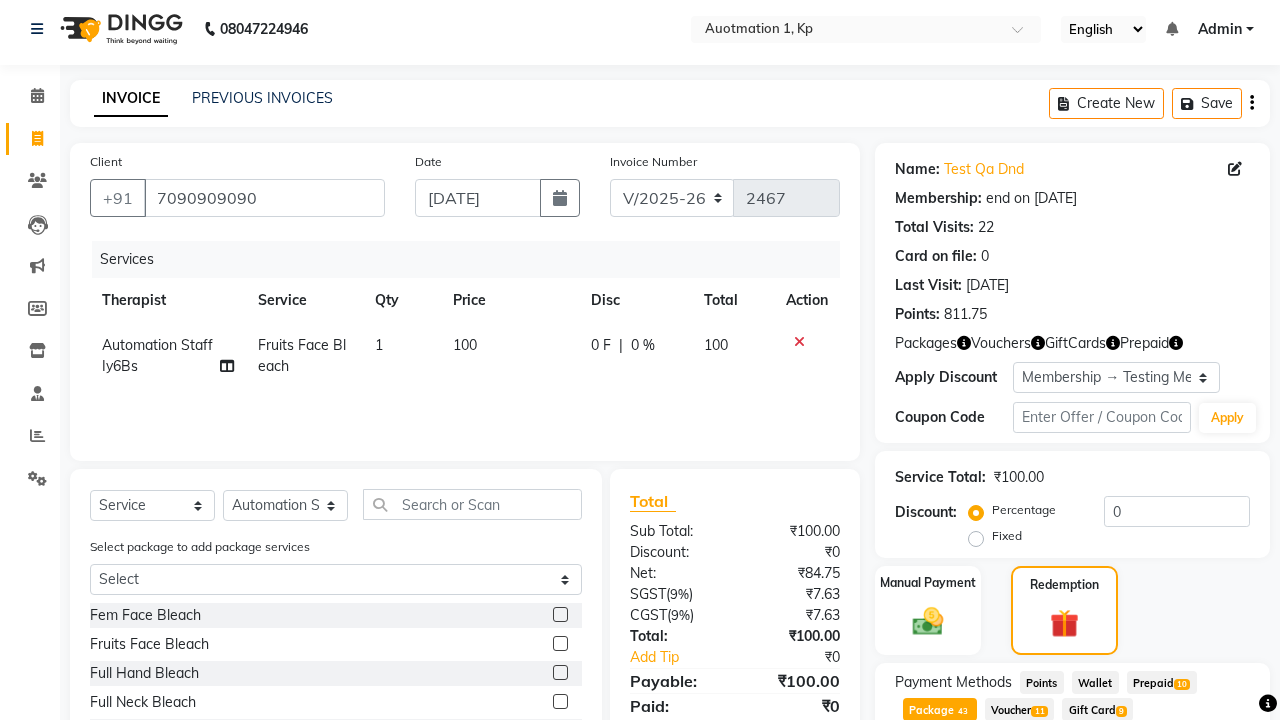 click on "Apply" at bounding box center [1197, 790] 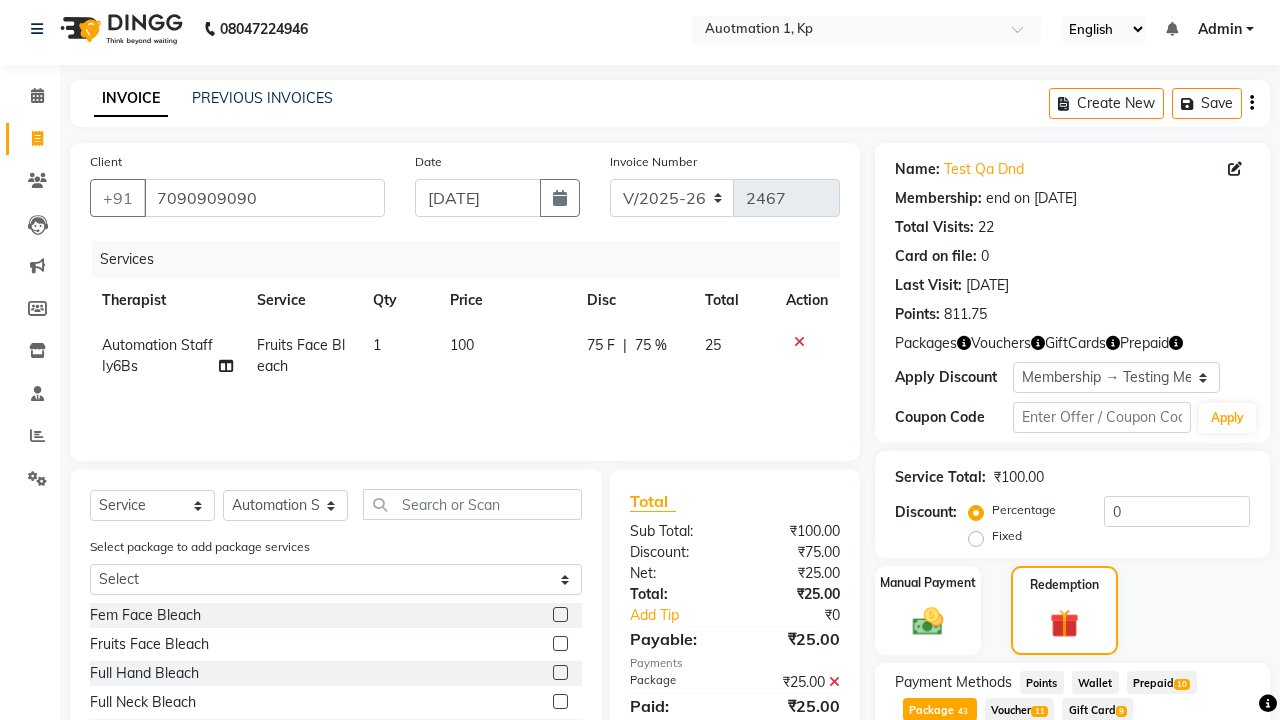 scroll, scrollTop: 329, scrollLeft: 0, axis: vertical 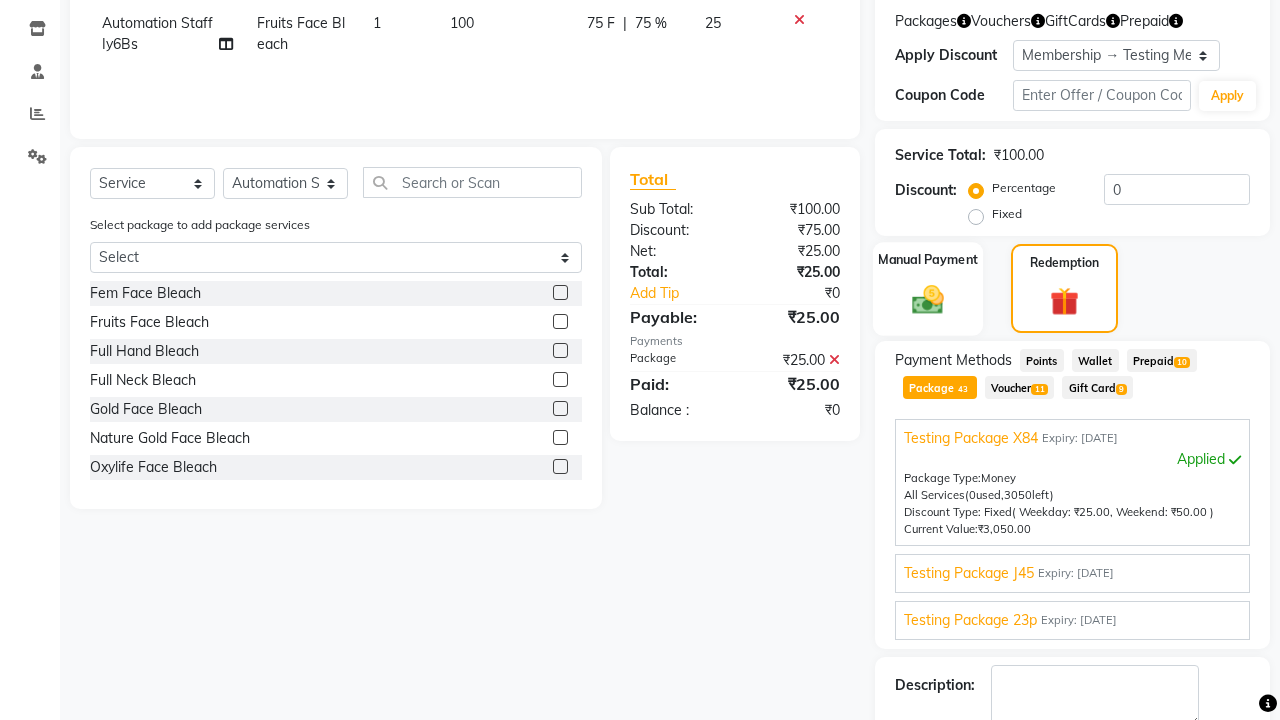 click 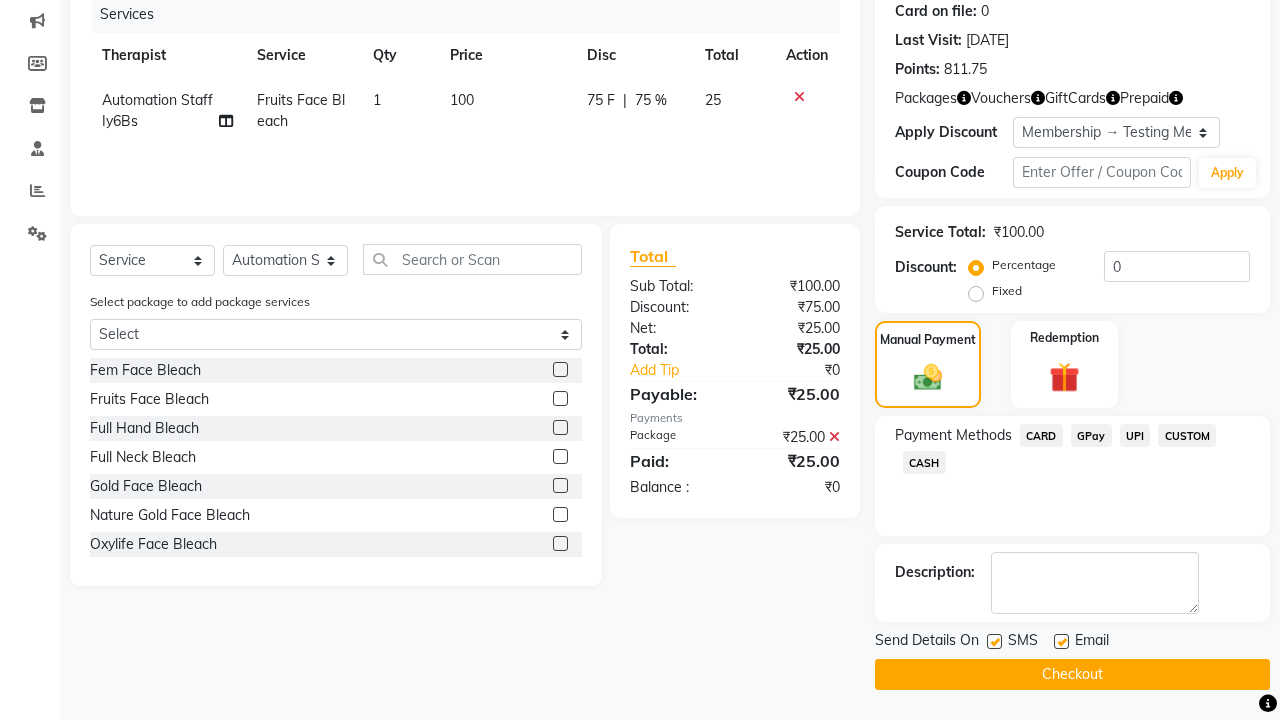 click on "CARD" 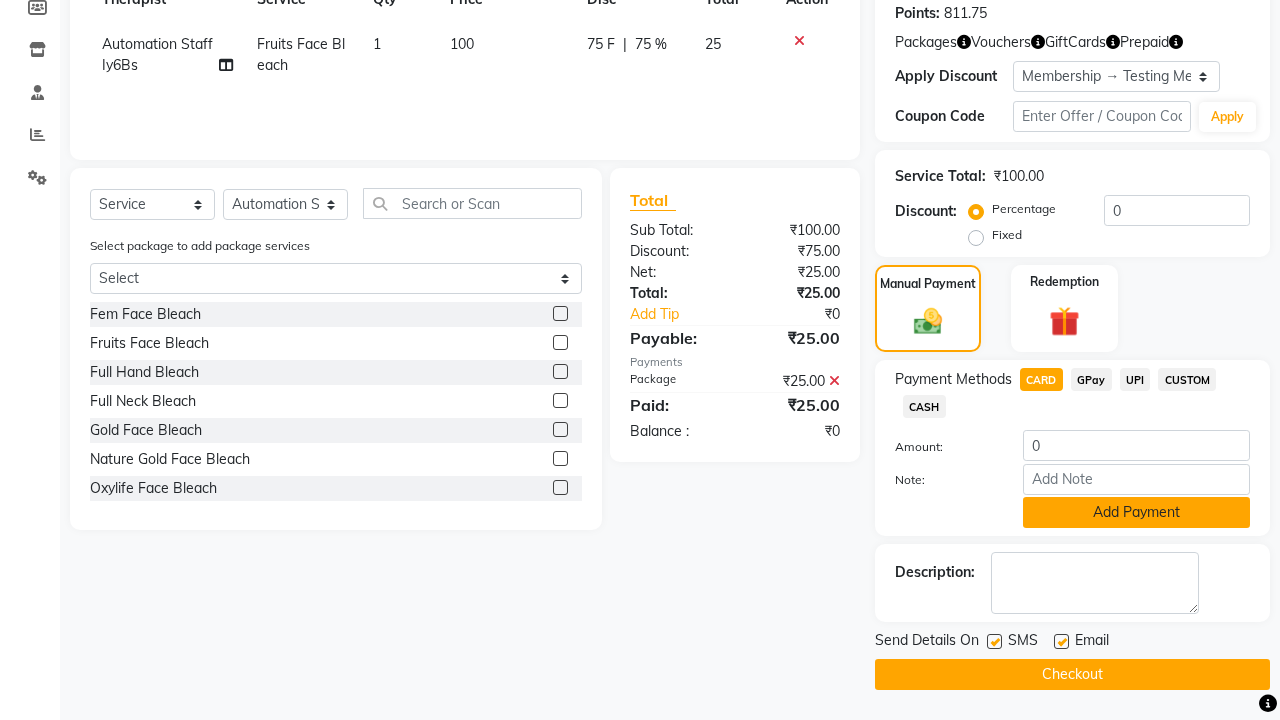 click on "Add Payment" 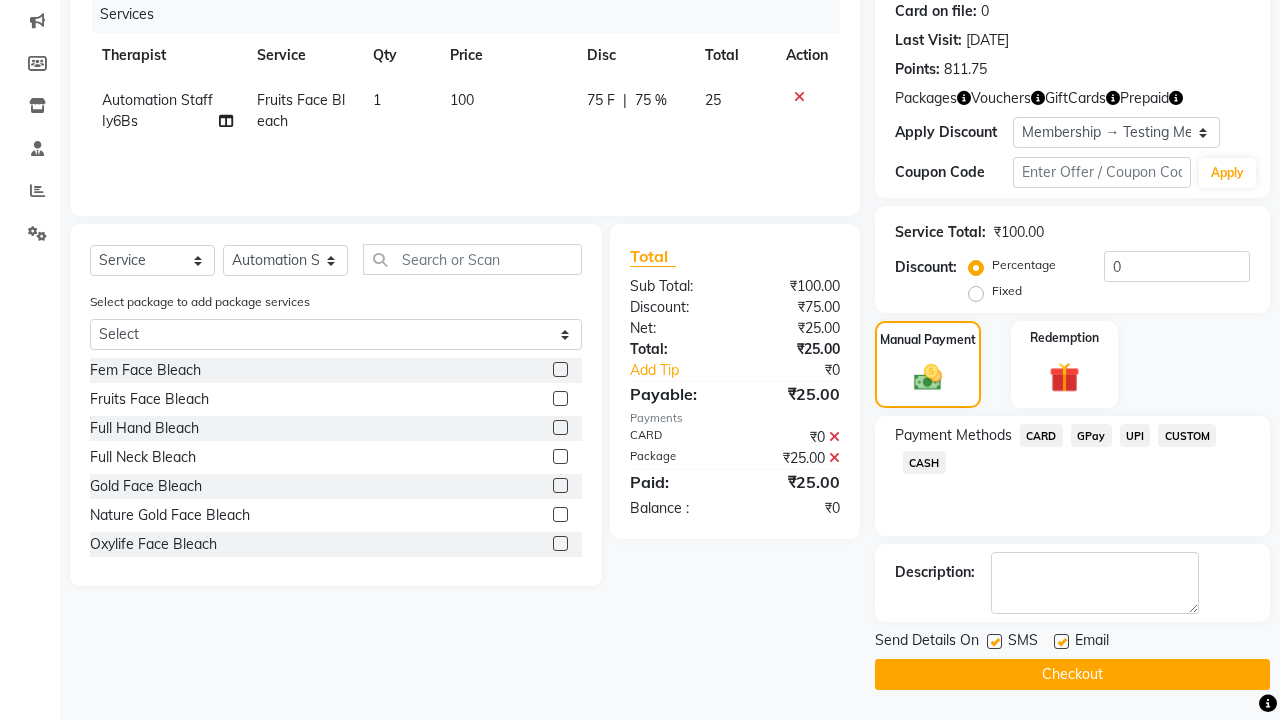 scroll, scrollTop: 252, scrollLeft: 0, axis: vertical 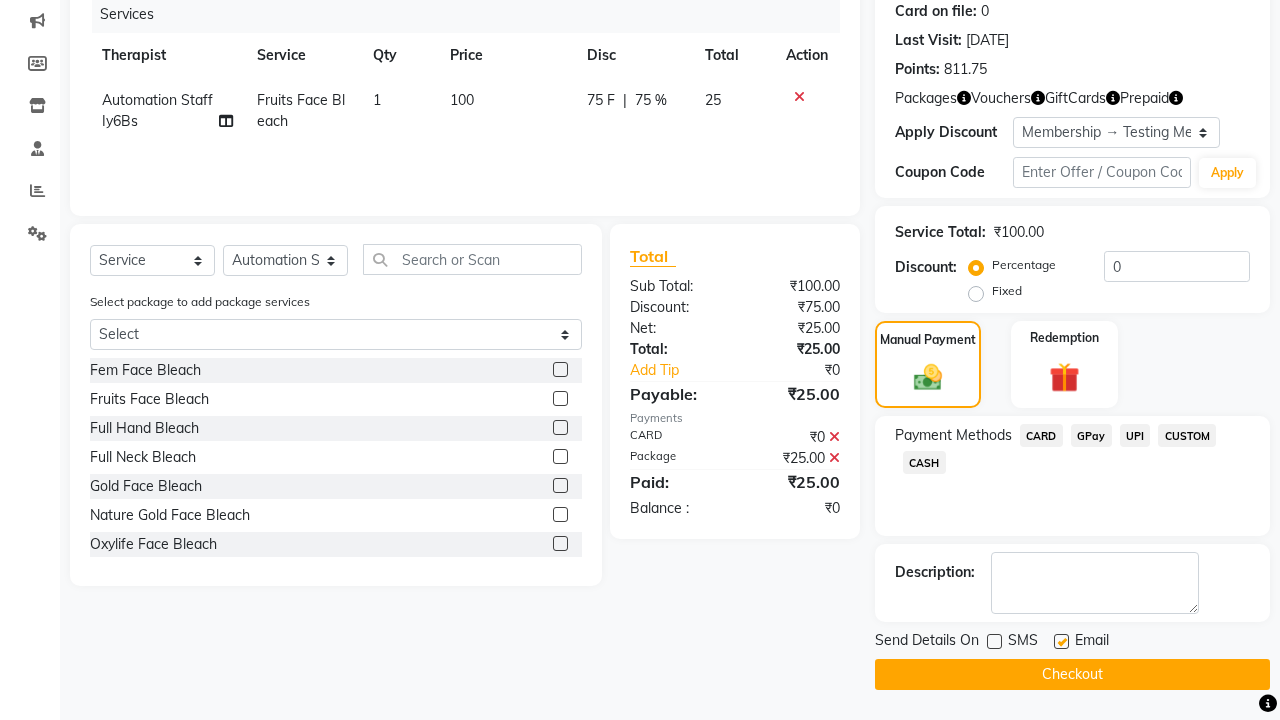 click 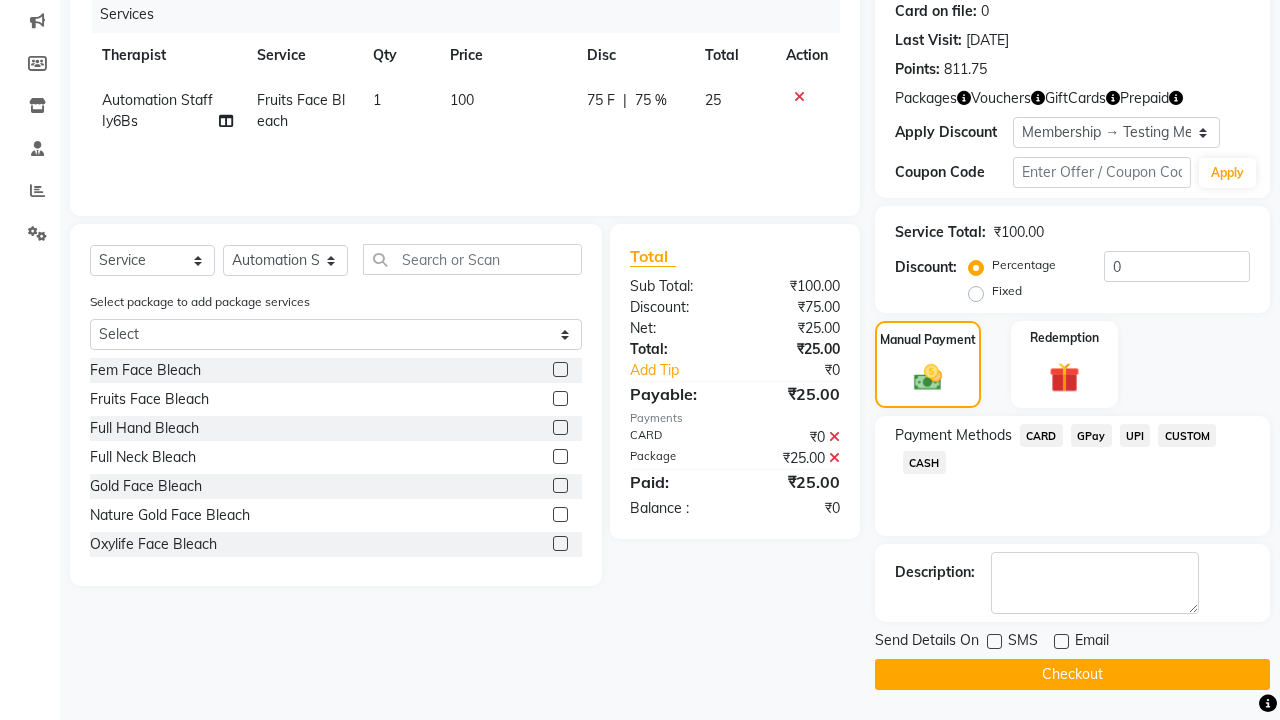 click on "Checkout" 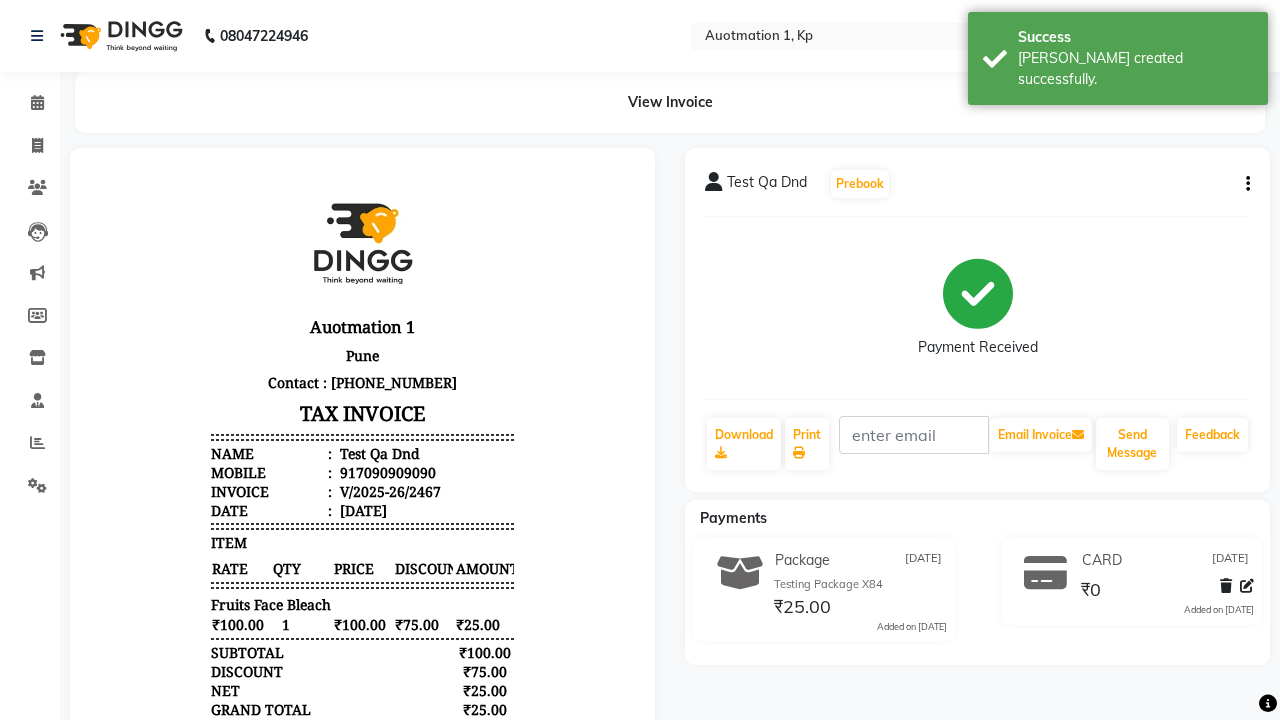 scroll, scrollTop: 0, scrollLeft: 0, axis: both 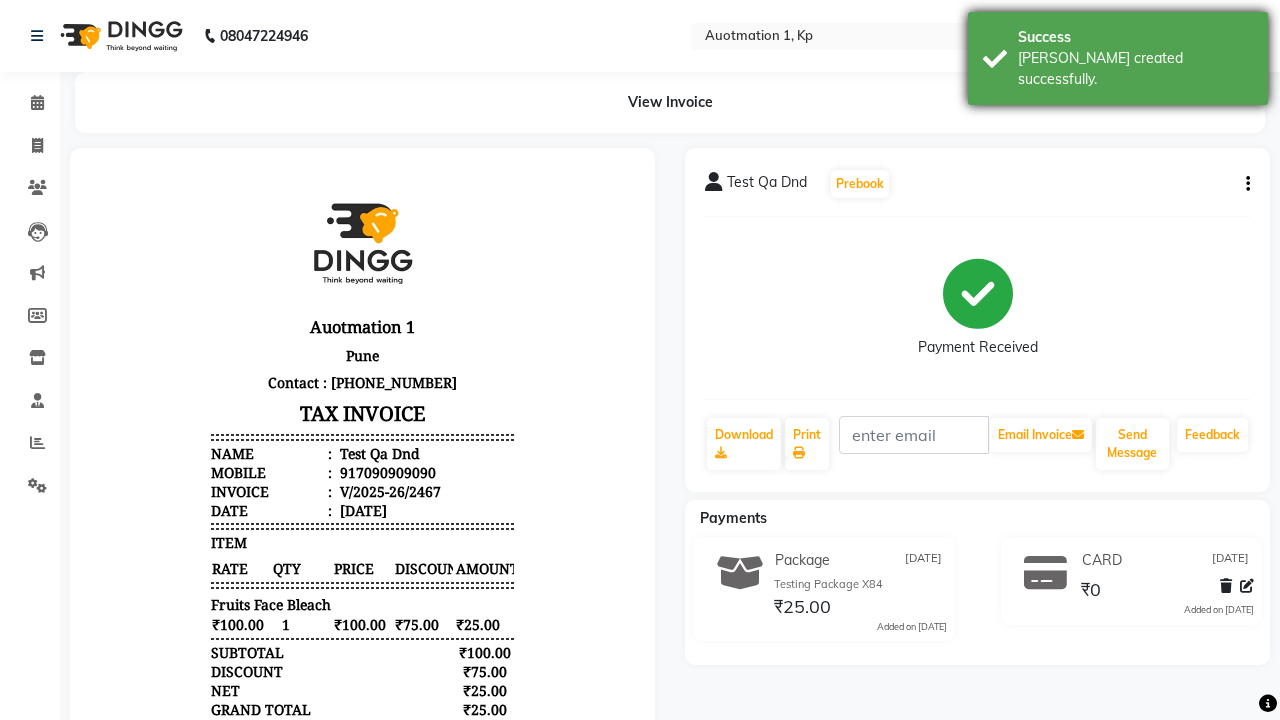 click on "[PERSON_NAME] created successfully." at bounding box center [1135, 69] 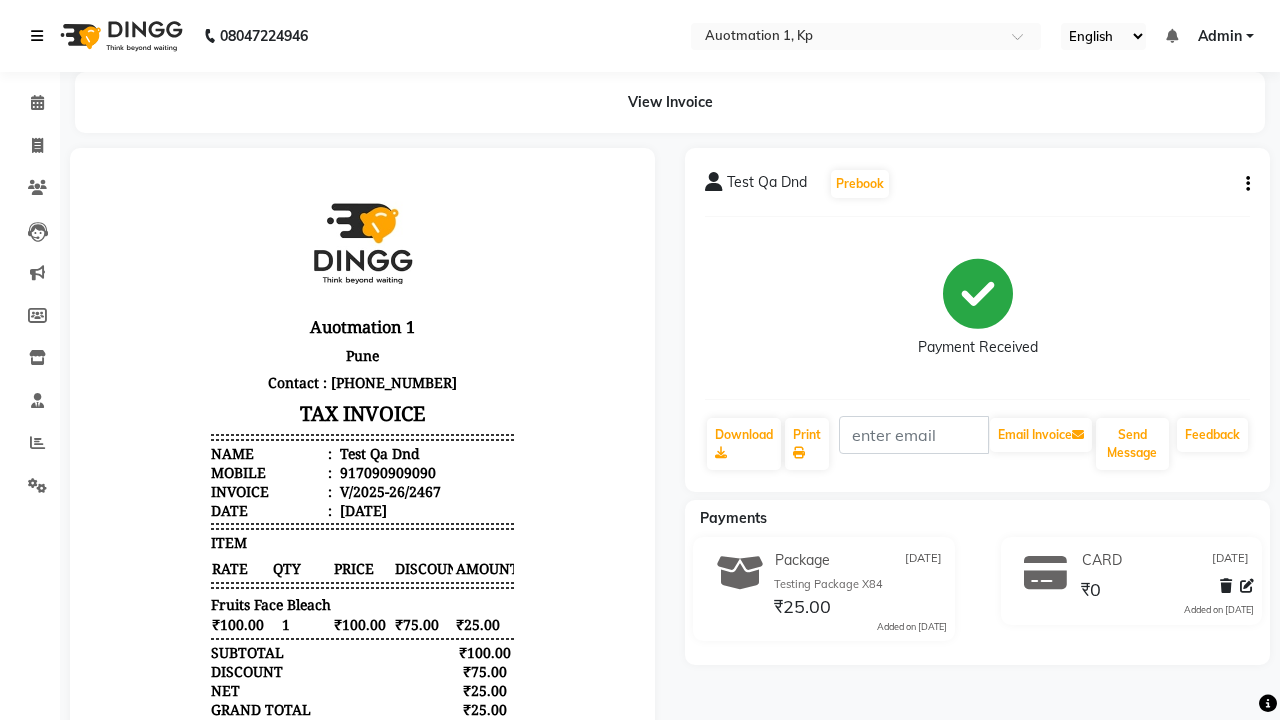 click at bounding box center (37, 36) 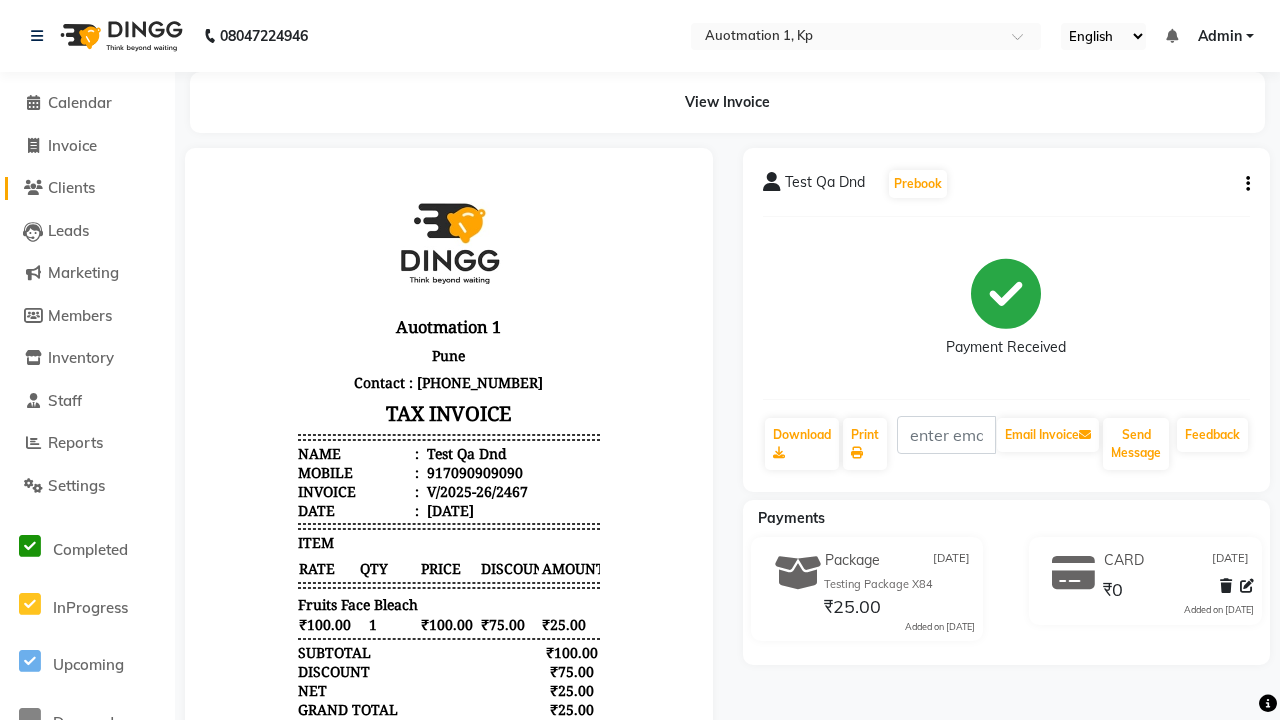 click on "Clients" 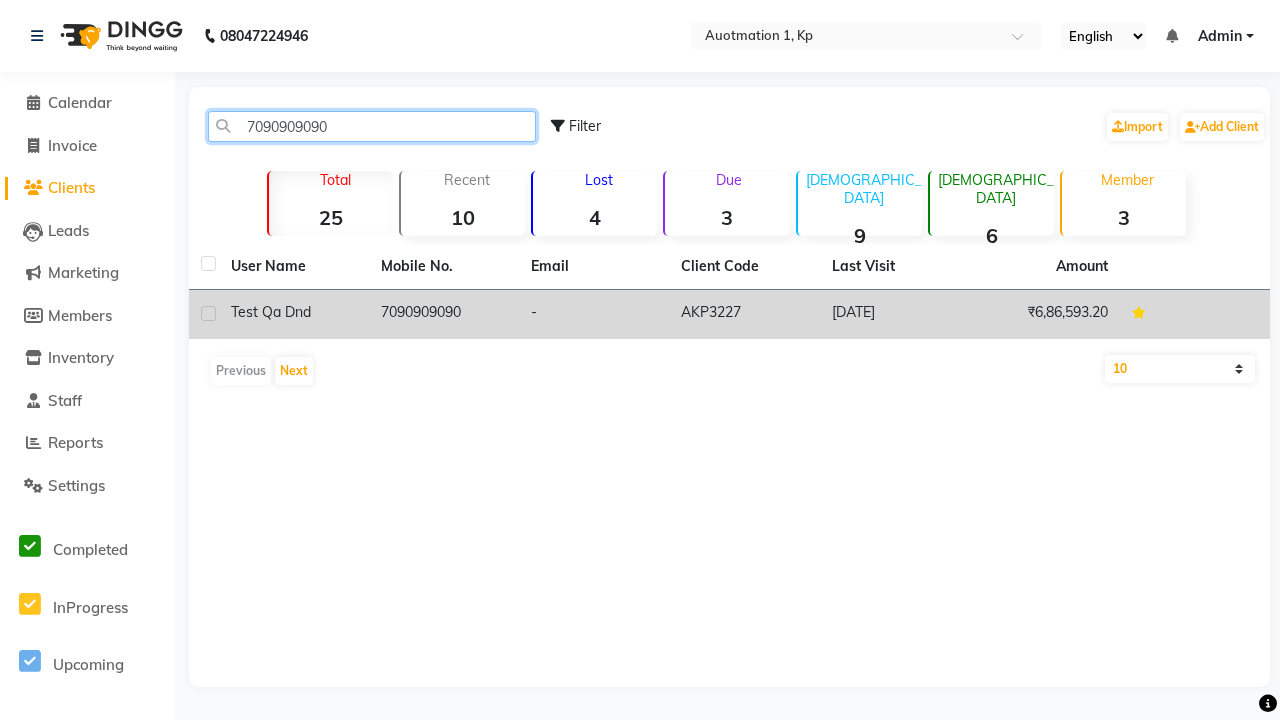 type on "7090909090" 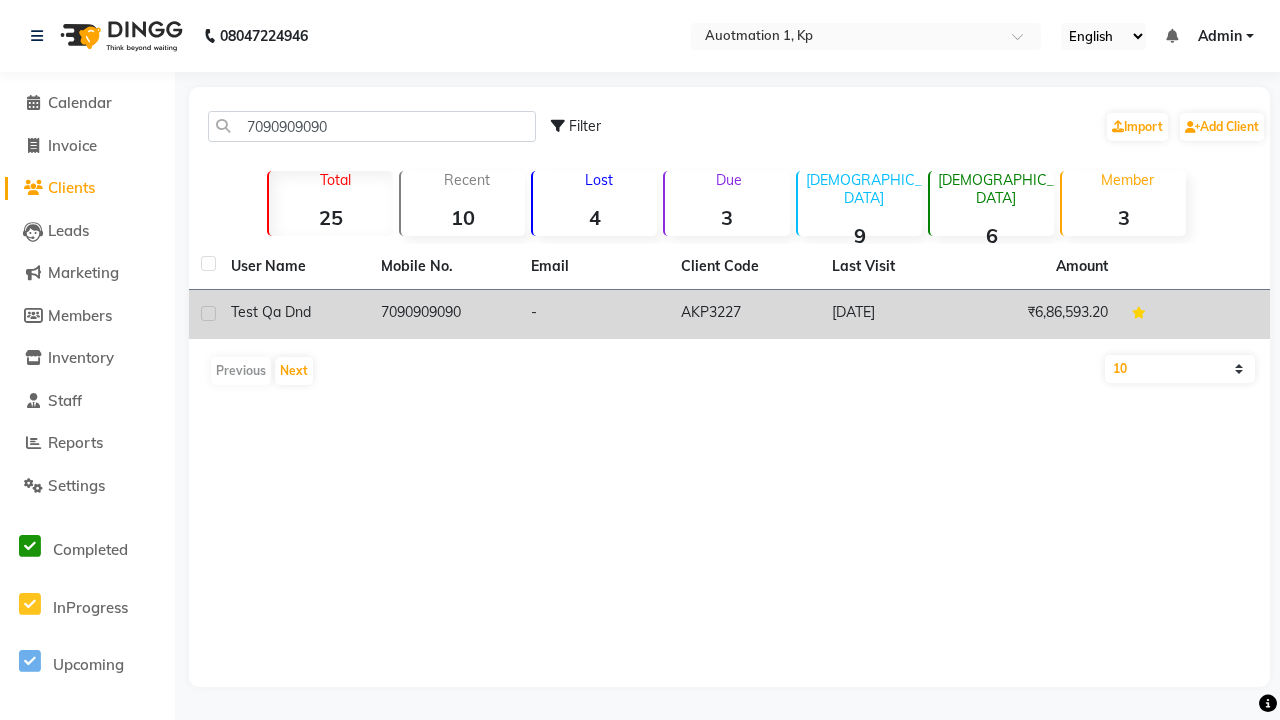 click on "7090909090" 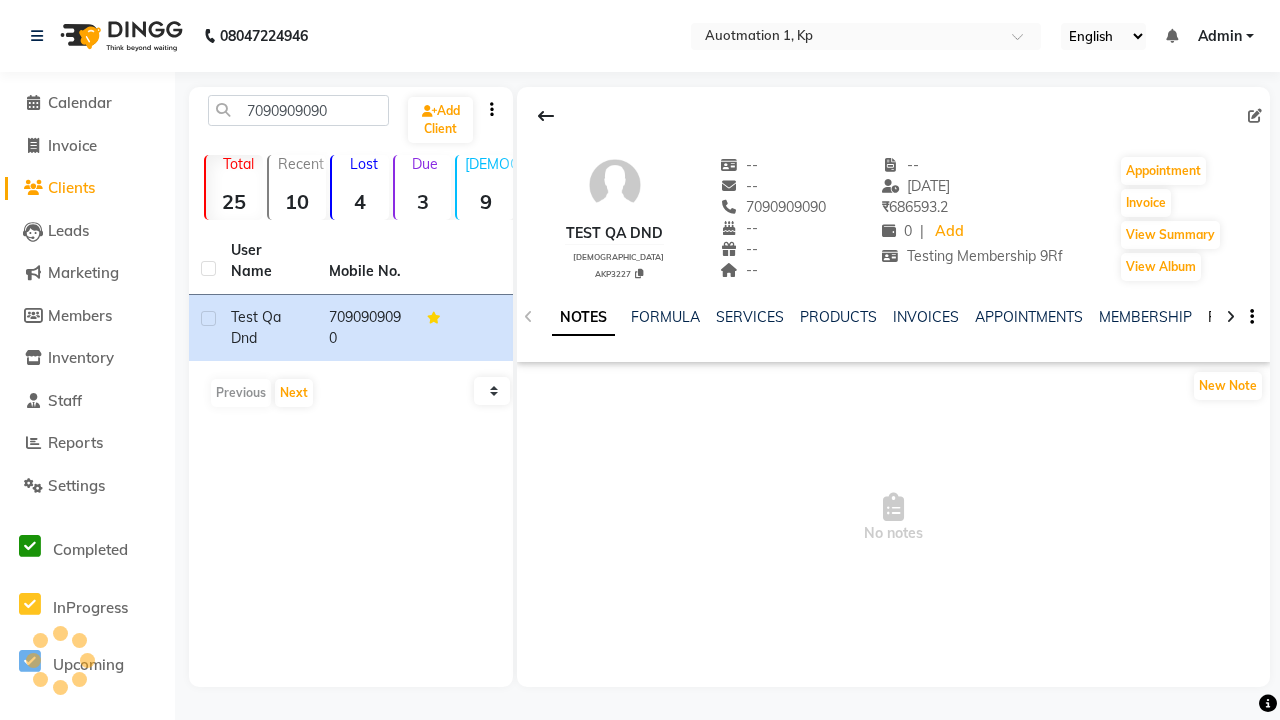 click on "PACKAGES" 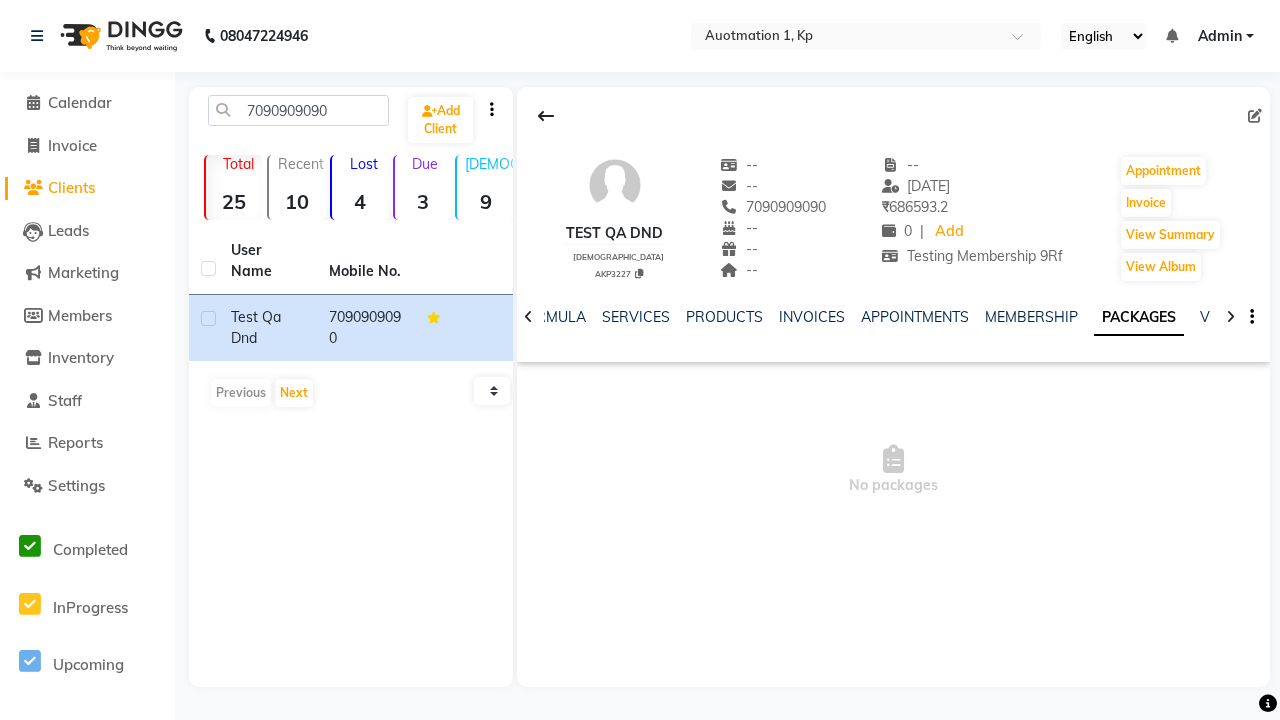 scroll, scrollTop: 0, scrollLeft: 71, axis: horizontal 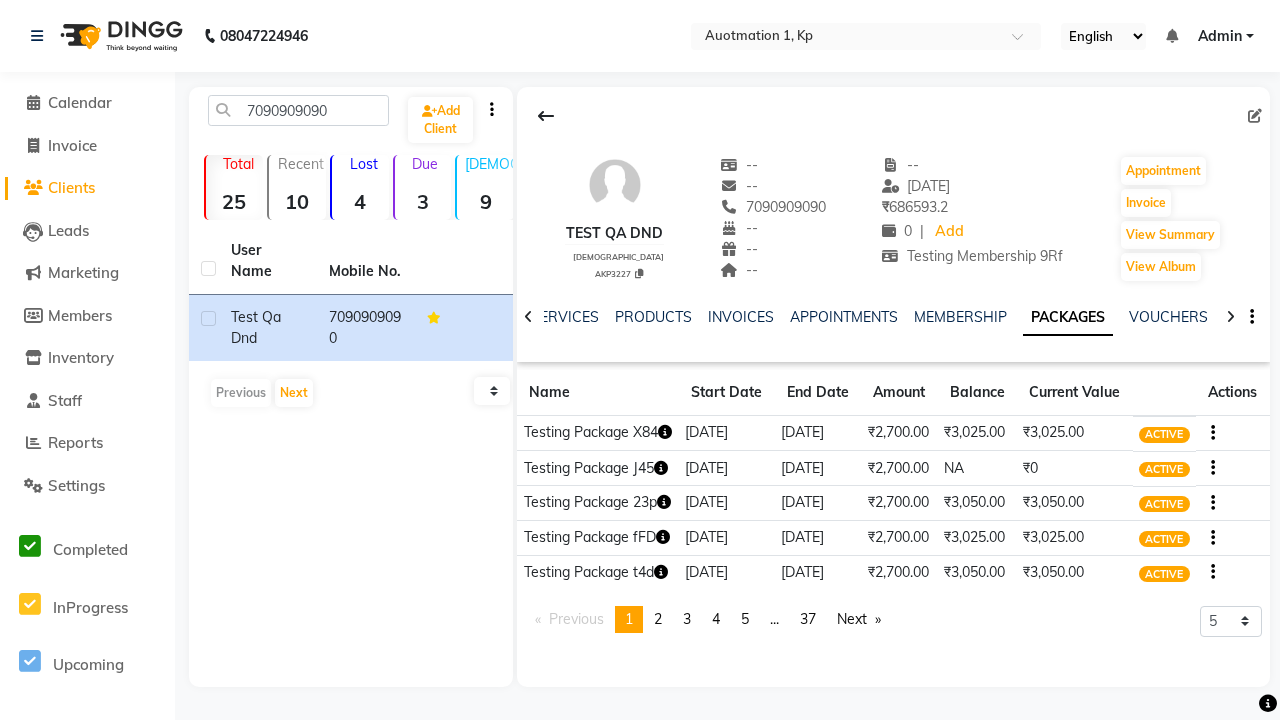 click 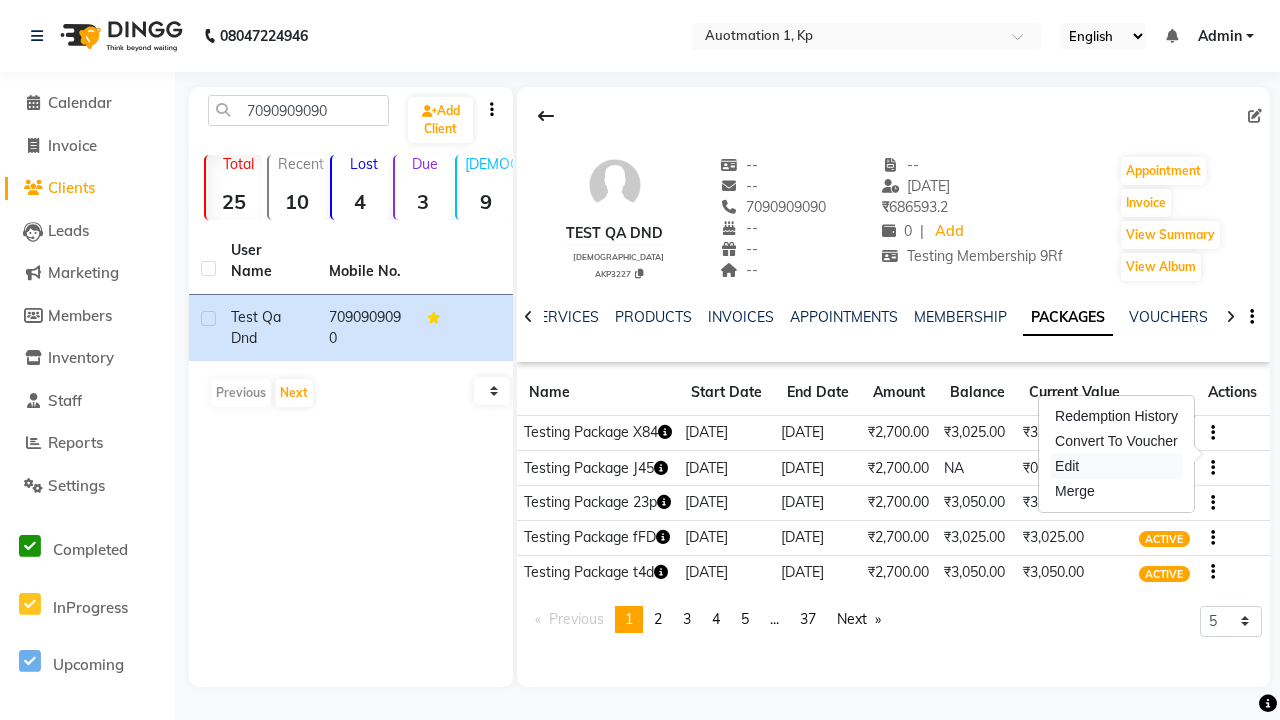 click on "Edit" at bounding box center [1116, 466] 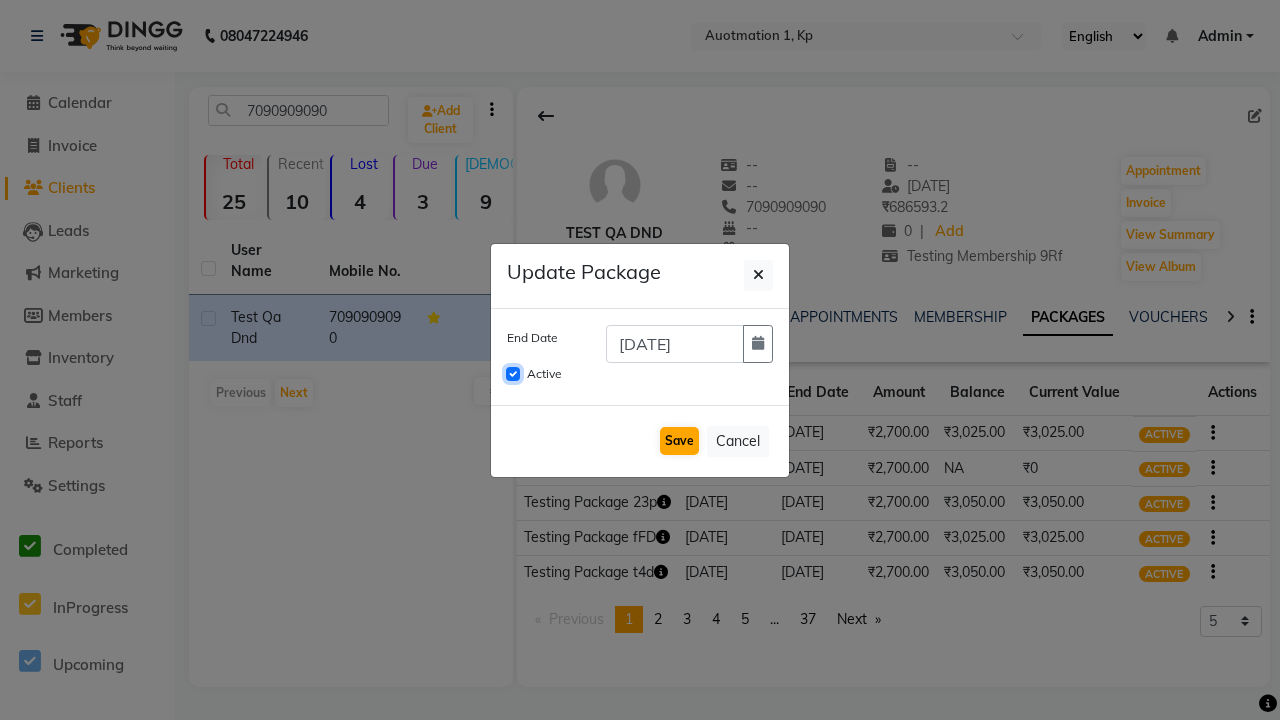 click on "Active" at bounding box center (513, 374) 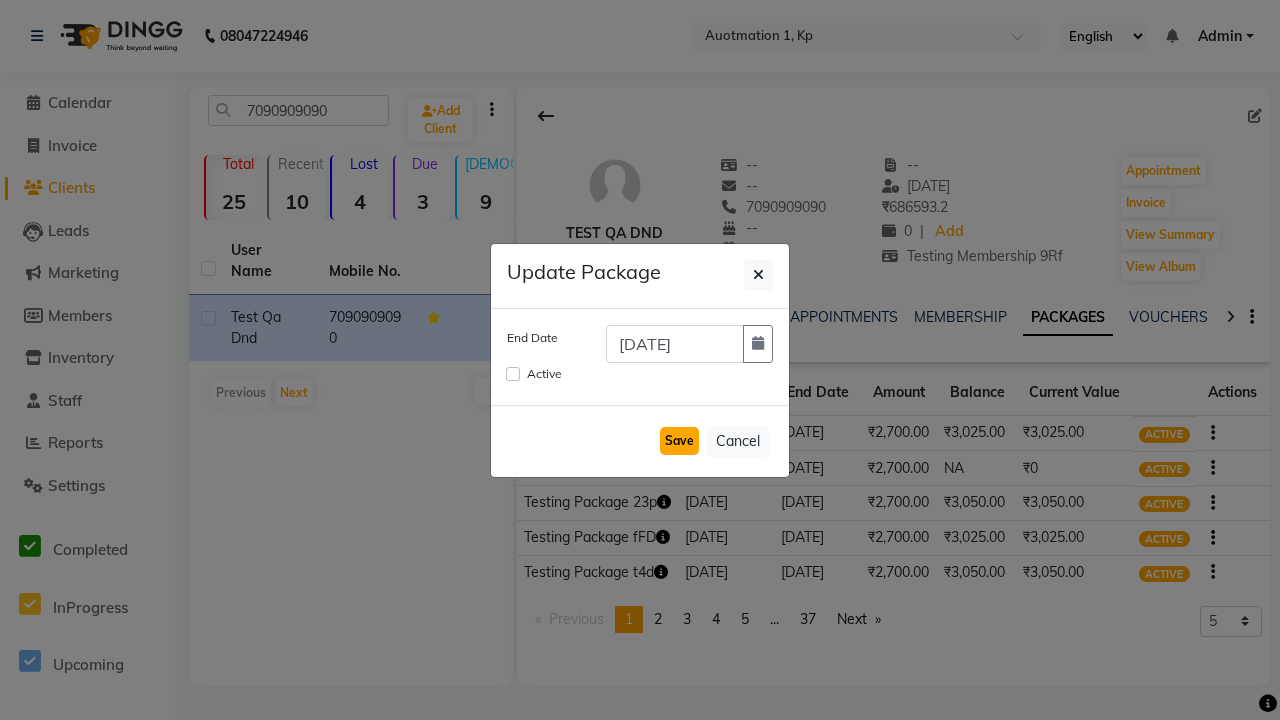 click on "Save" 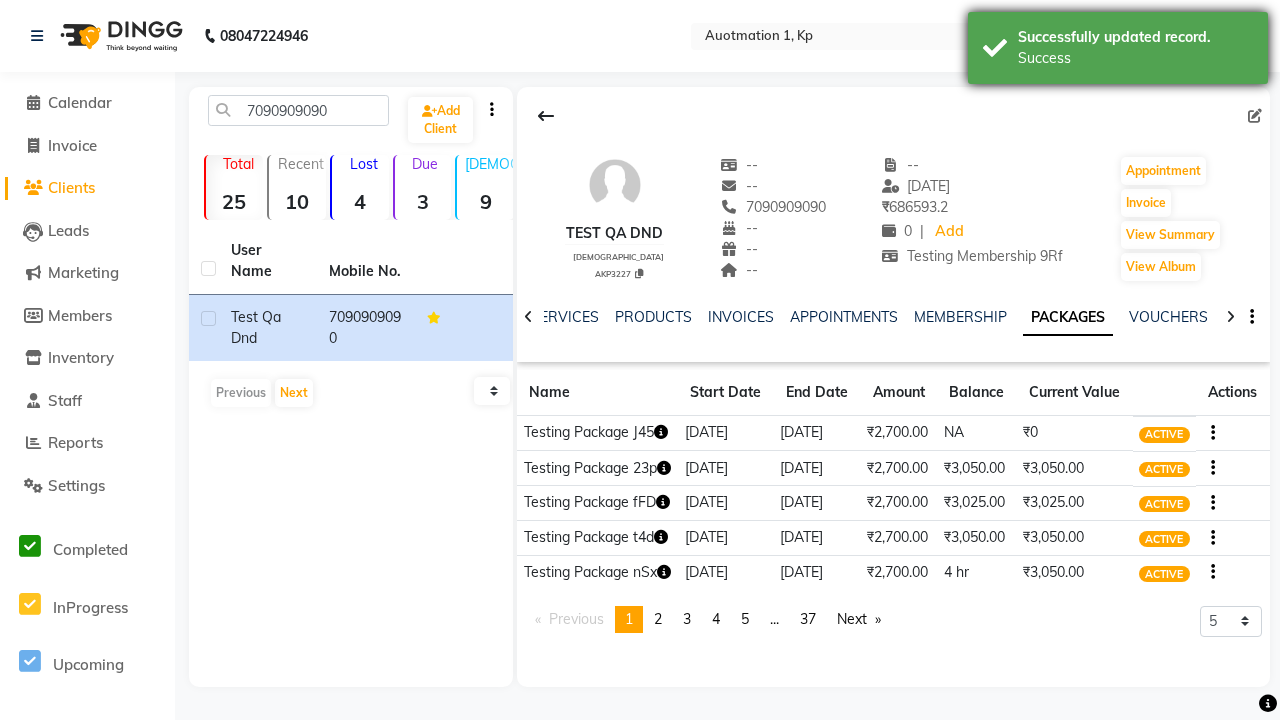 click on "Success" at bounding box center (1135, 58) 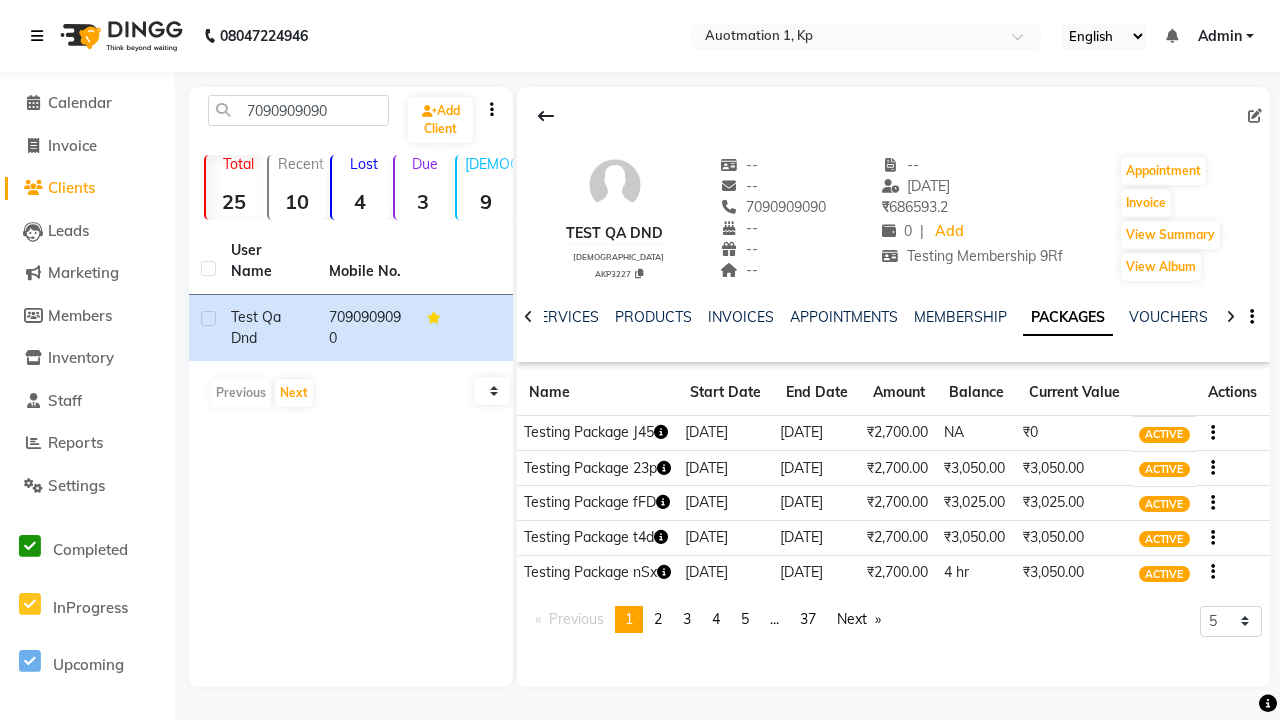 click at bounding box center (37, 36) 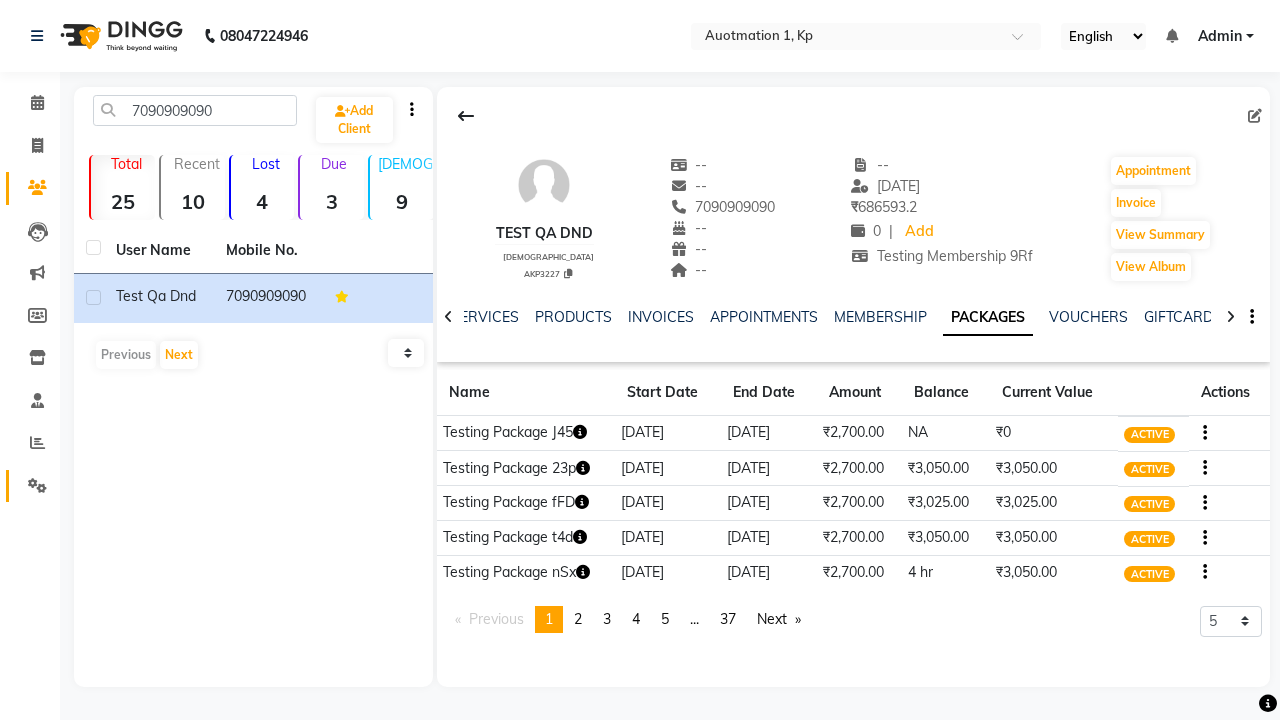 click 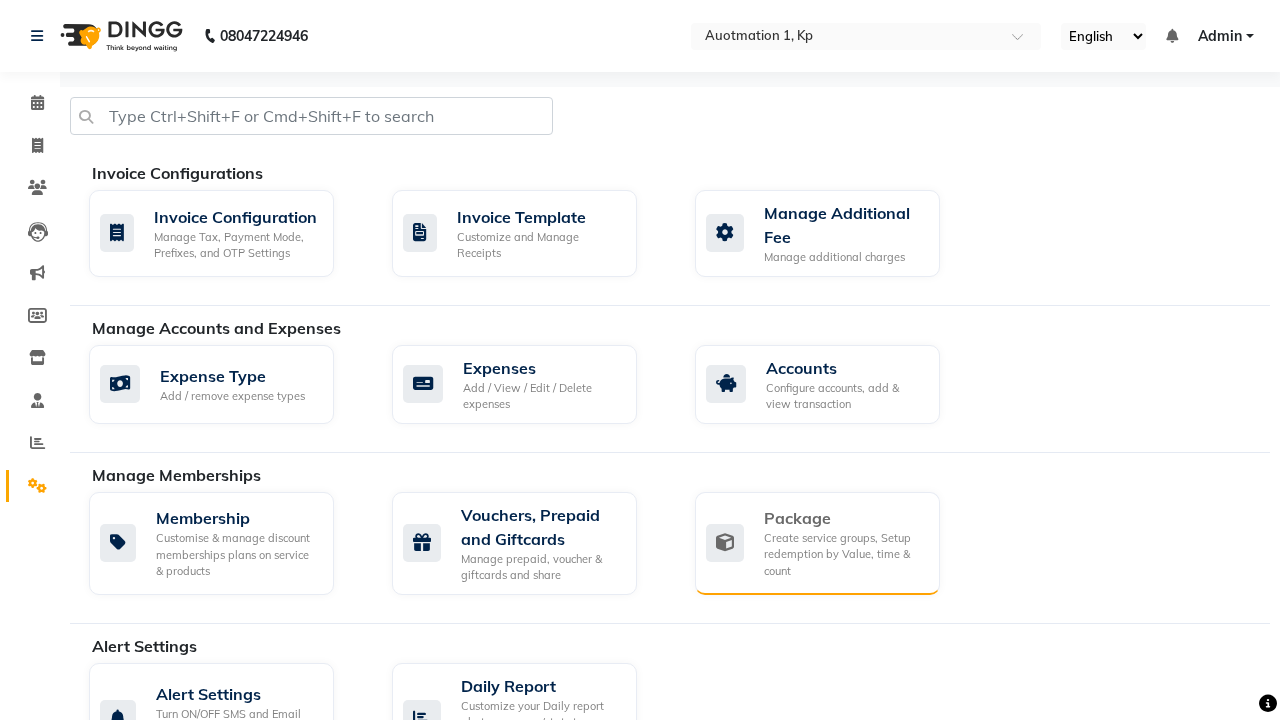 click on "Package" 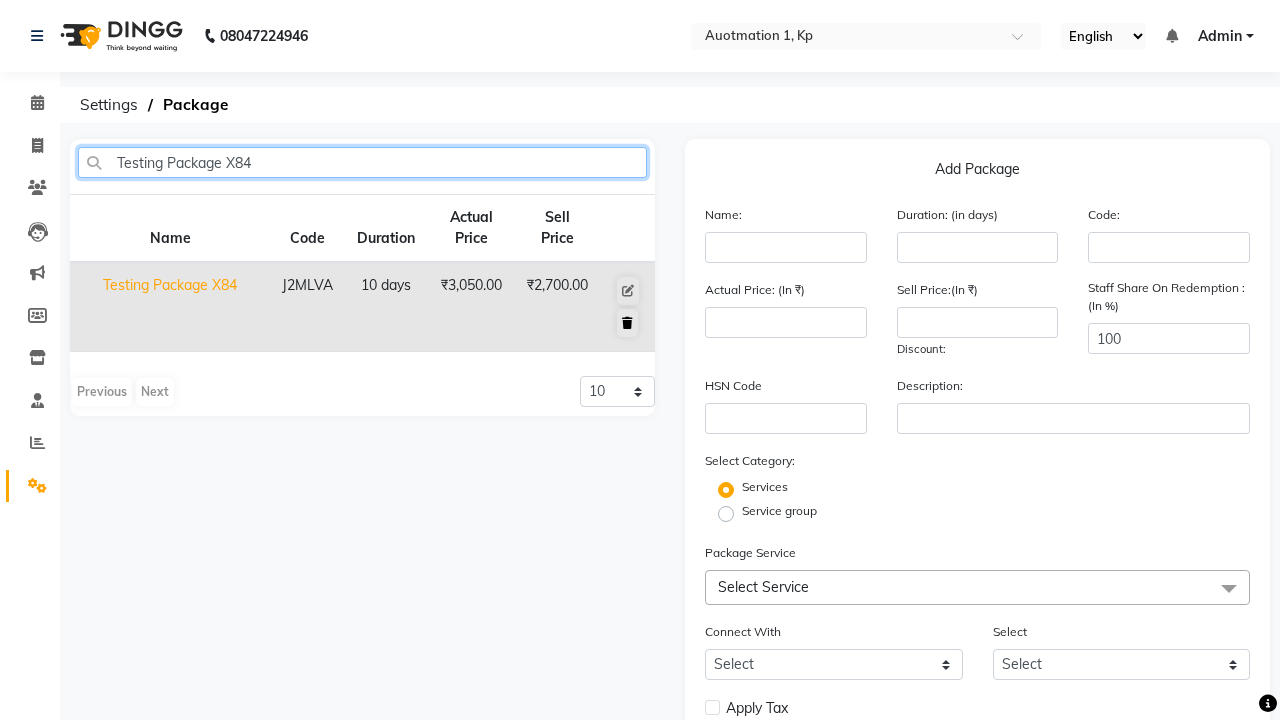 type on "Testing Package X84" 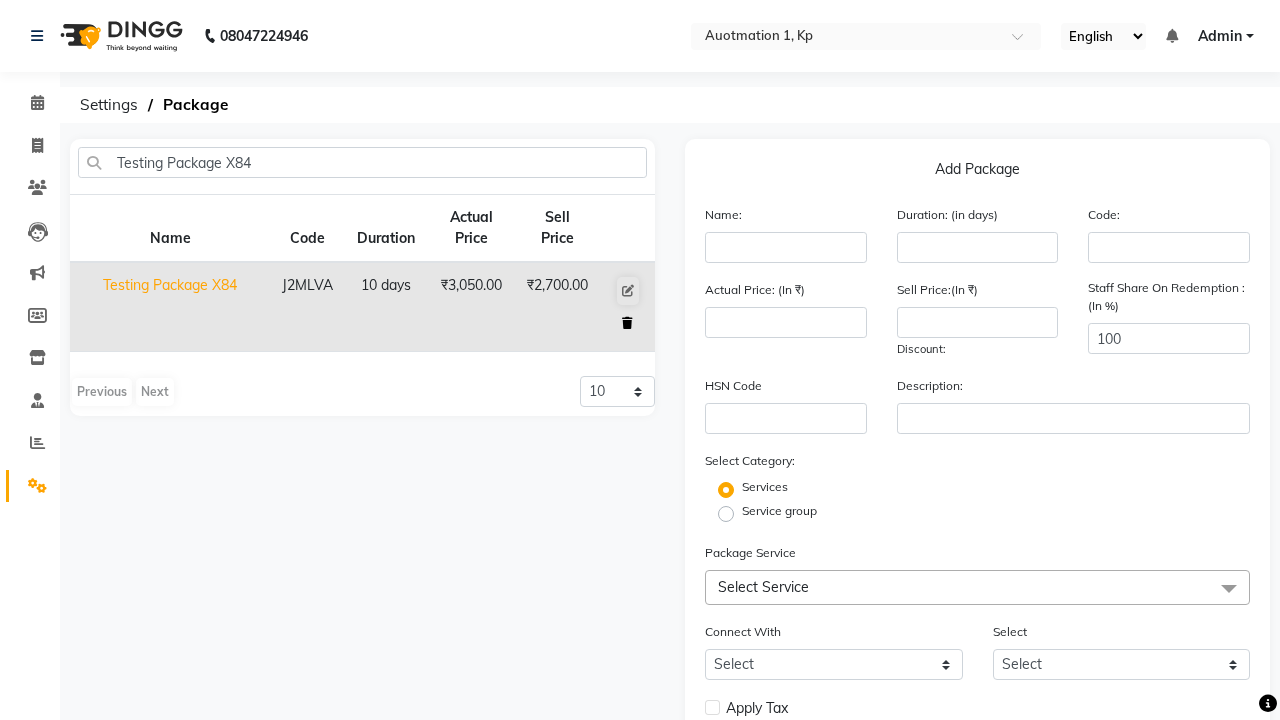 click 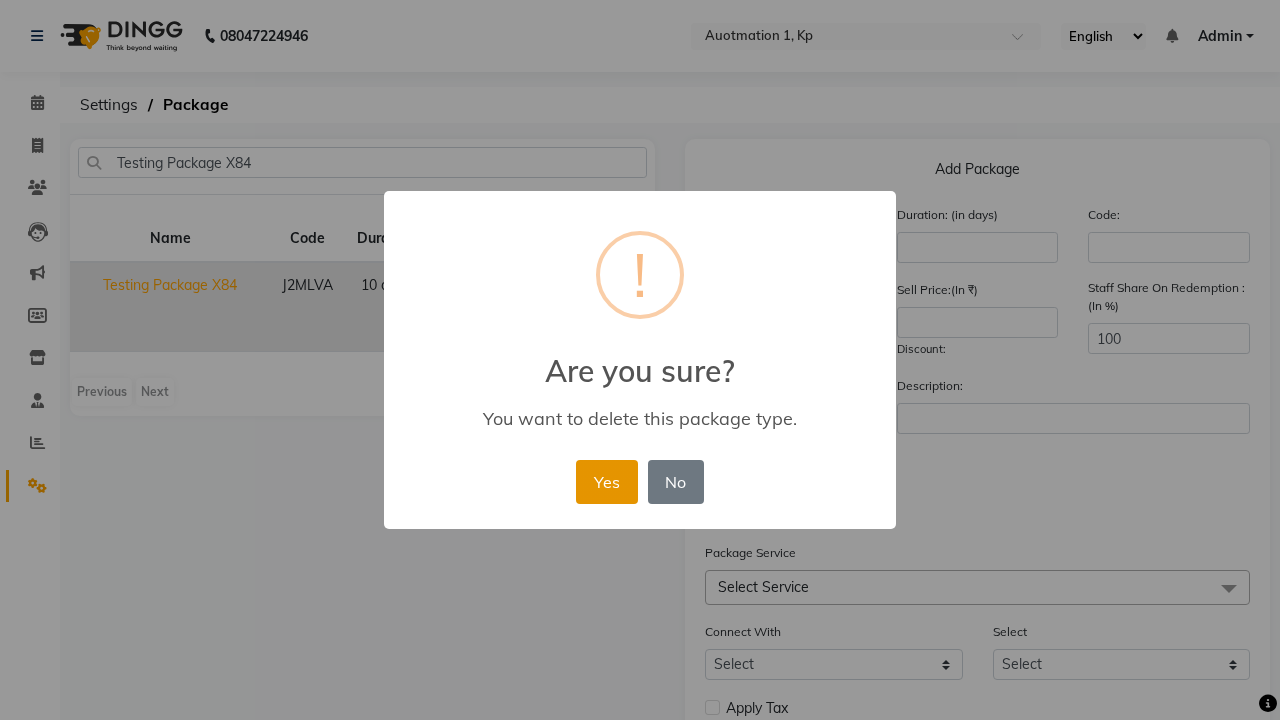 click on "Yes" at bounding box center (606, 482) 